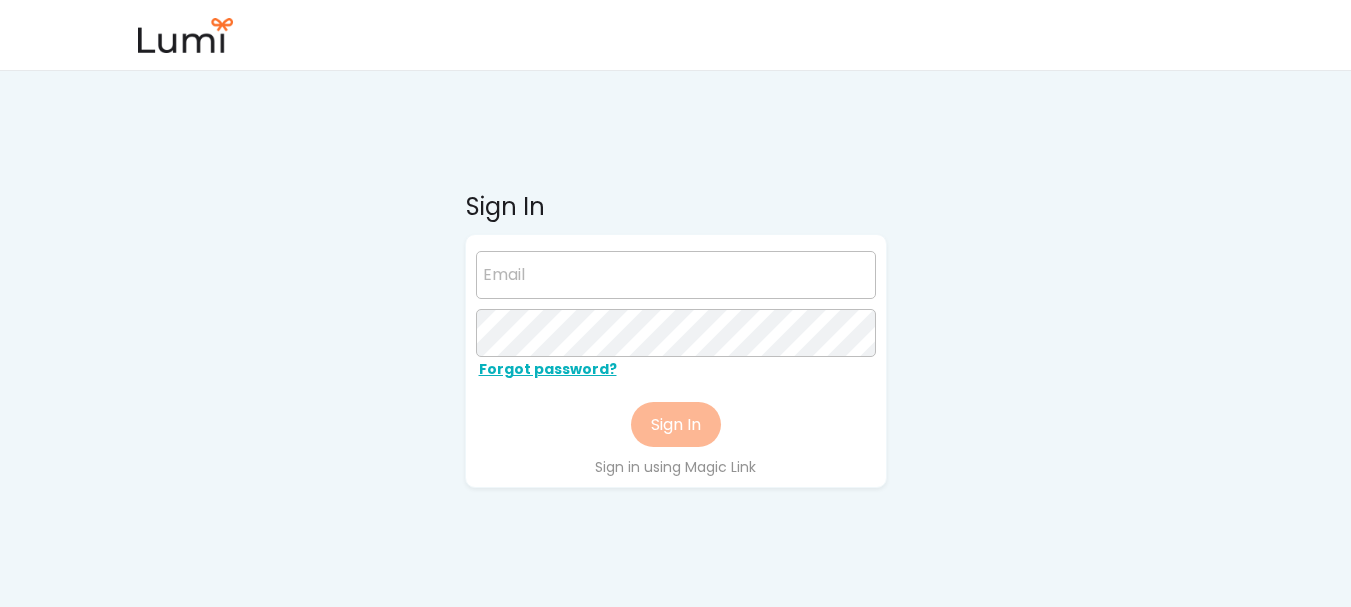 scroll, scrollTop: 0, scrollLeft: 0, axis: both 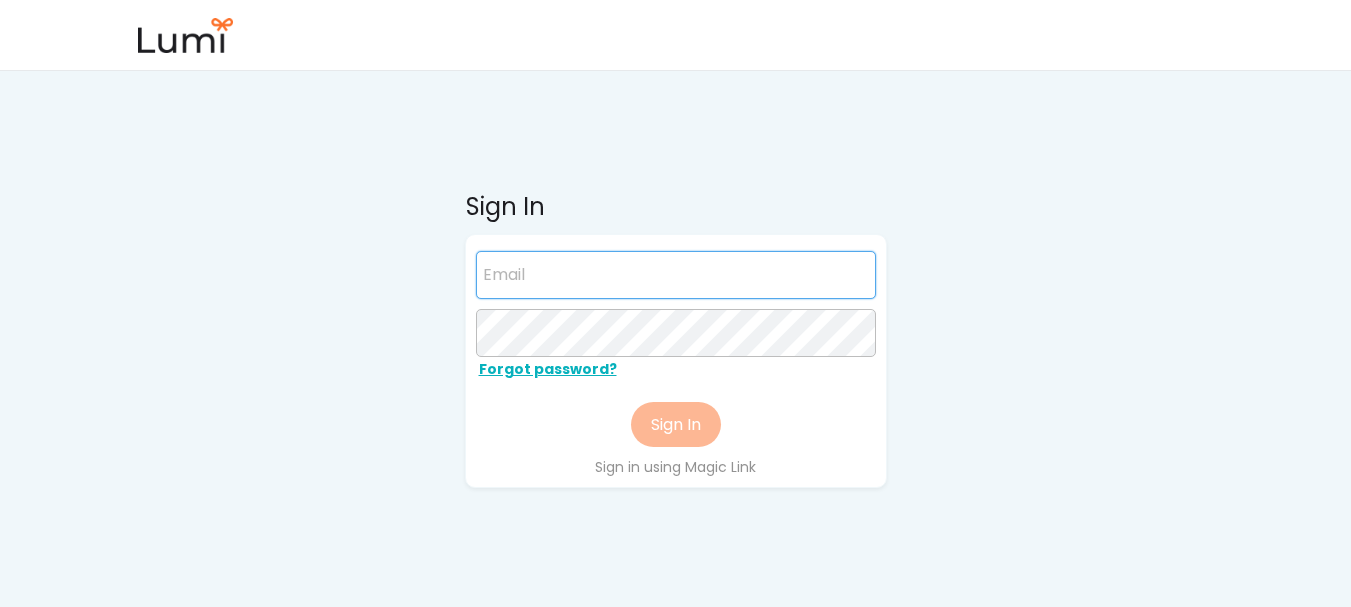 paste on "jackson+965@givelumi.com" 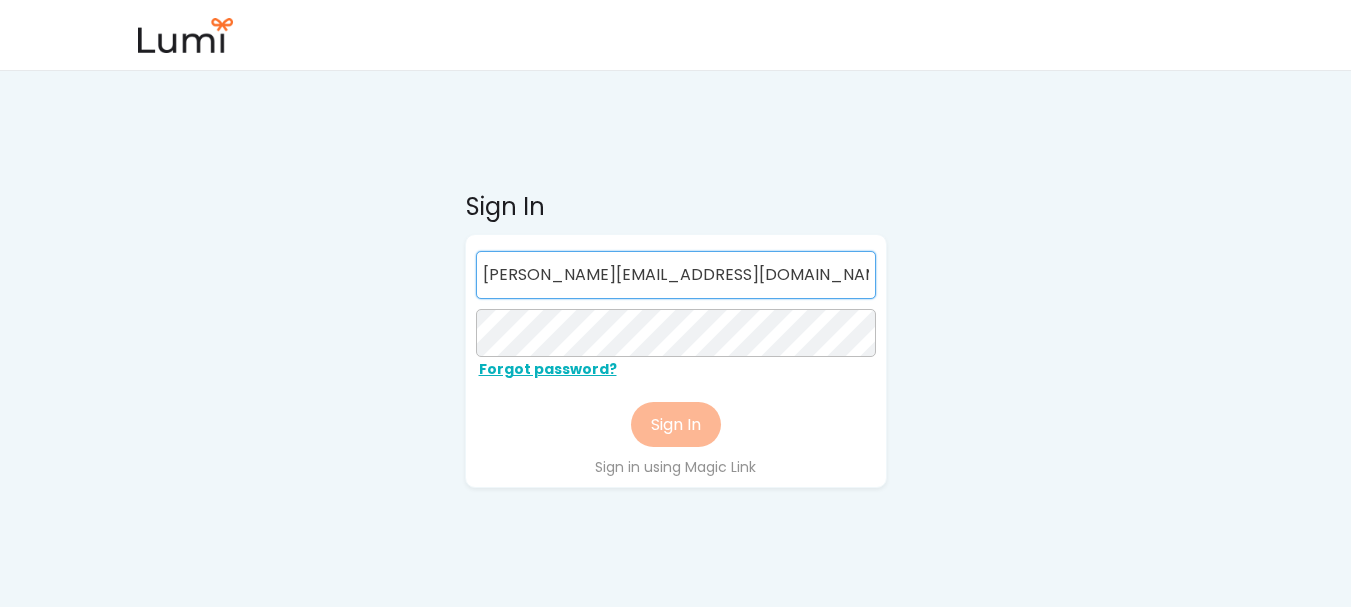 type on "jackson+965@givelumi.com" 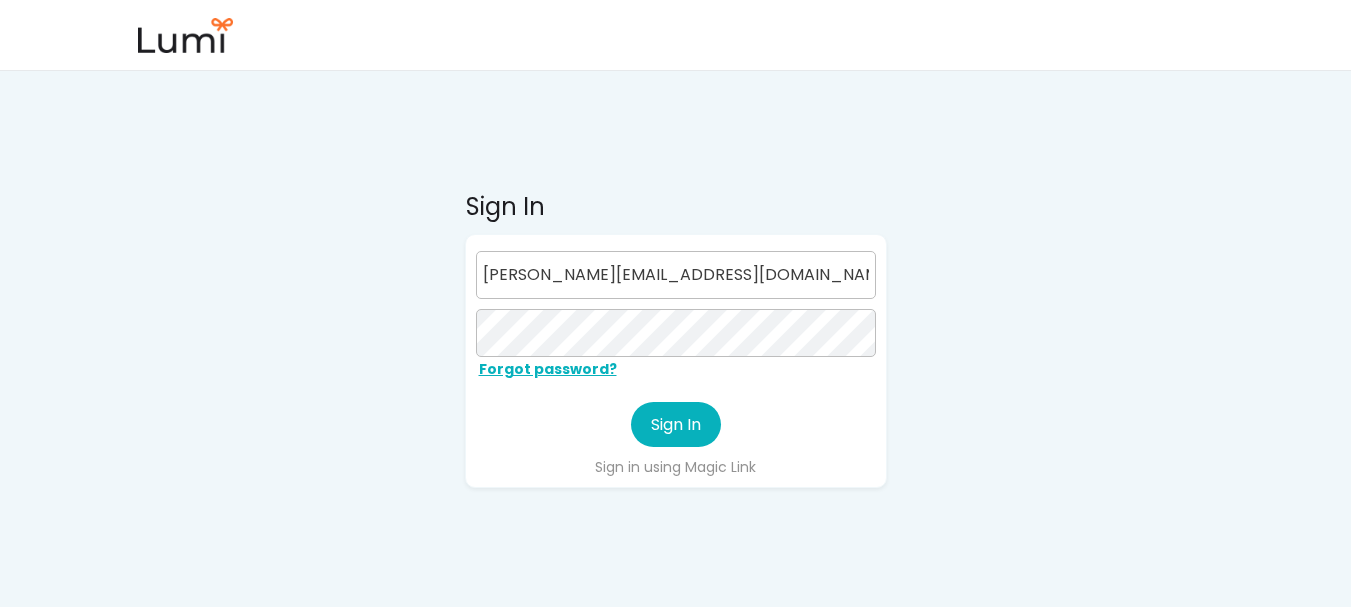 click on "Sign In" at bounding box center [676, 424] 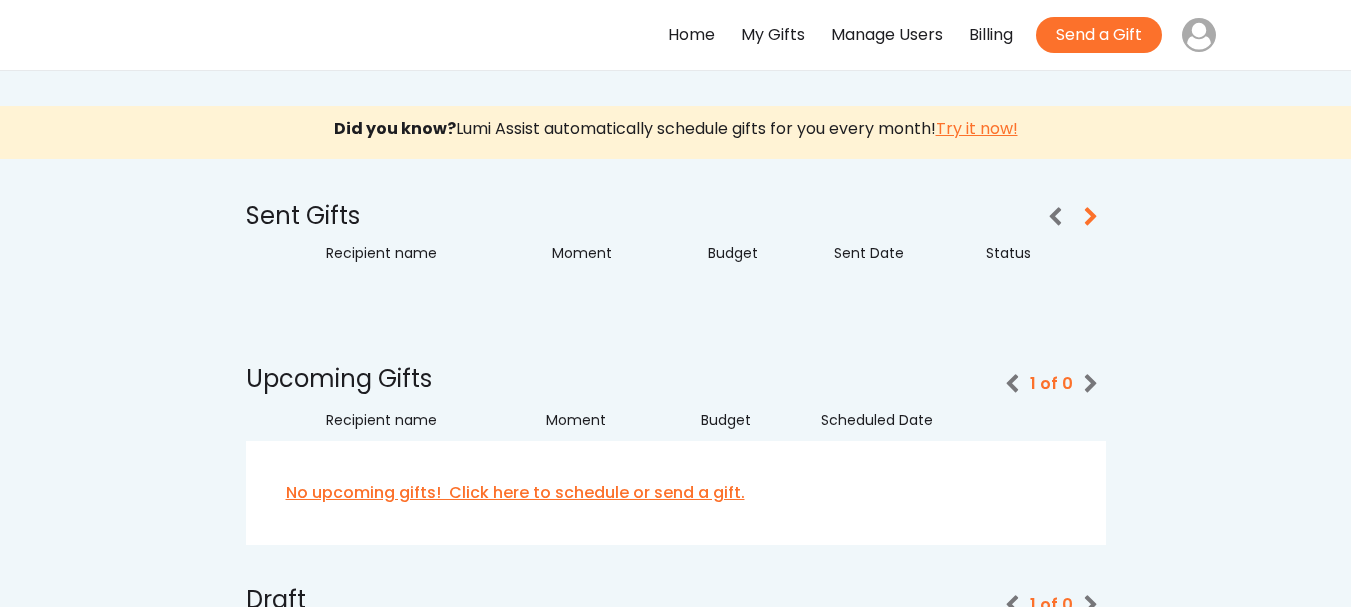 scroll, scrollTop: 0, scrollLeft: 0, axis: both 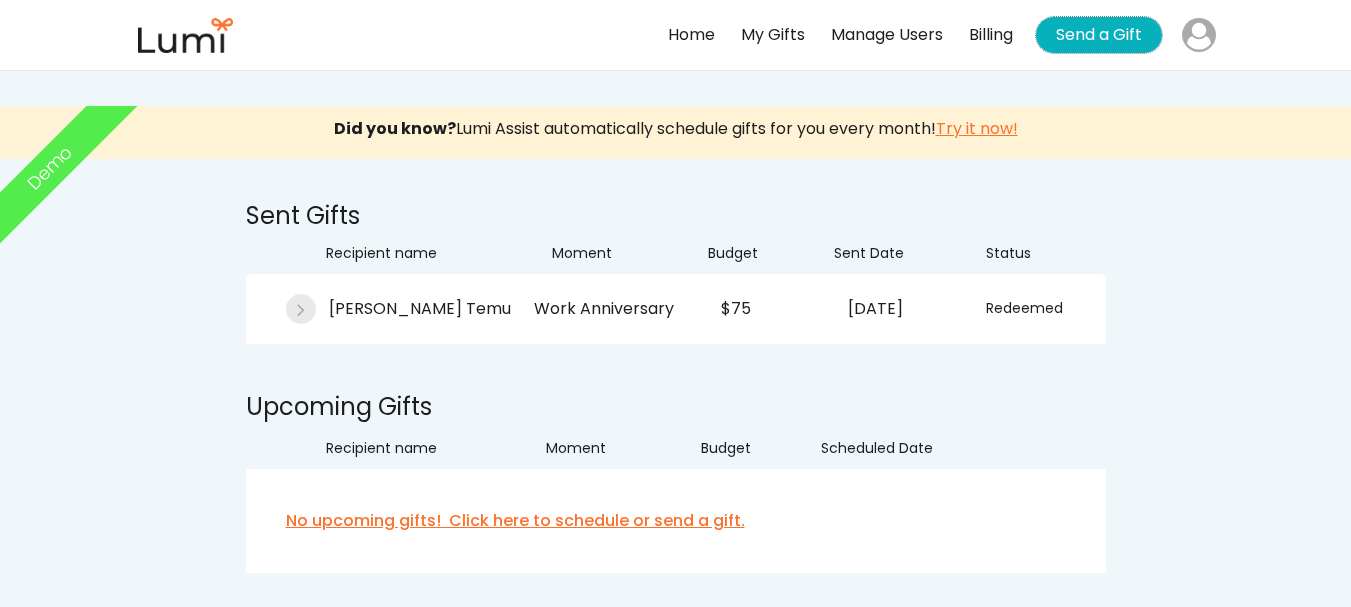click on "Send a Gift" at bounding box center (1099, 35) 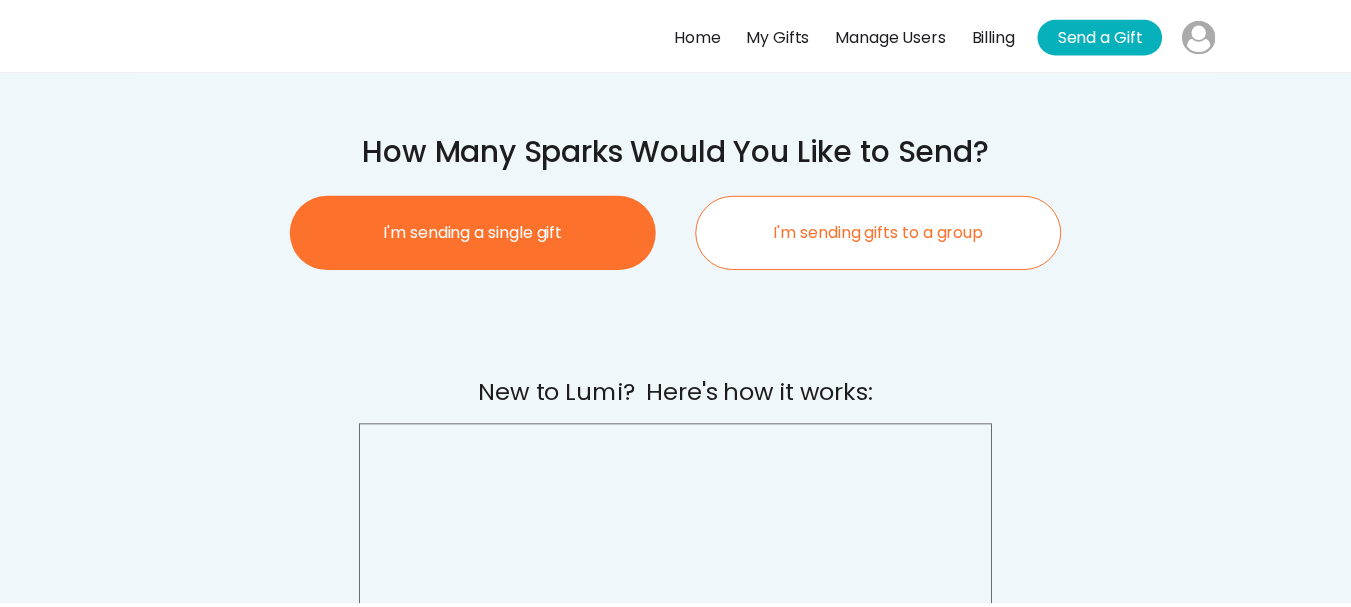 scroll, scrollTop: 0, scrollLeft: 0, axis: both 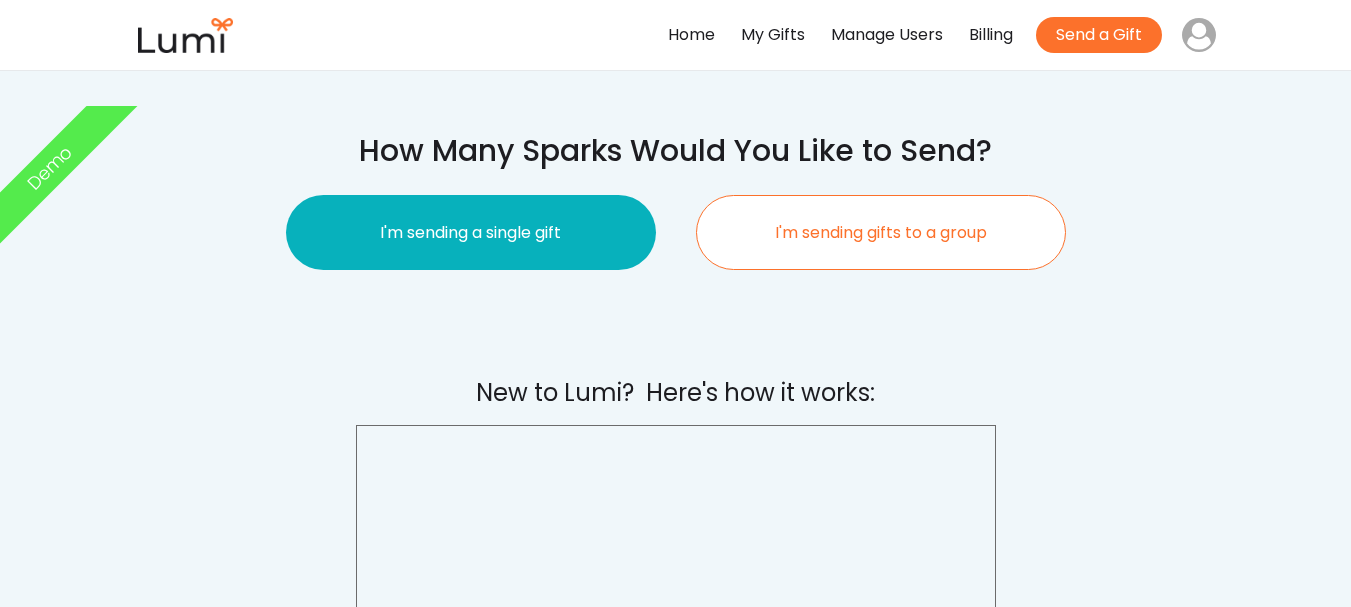 click on "I'm sending a single gift" at bounding box center [471, 232] 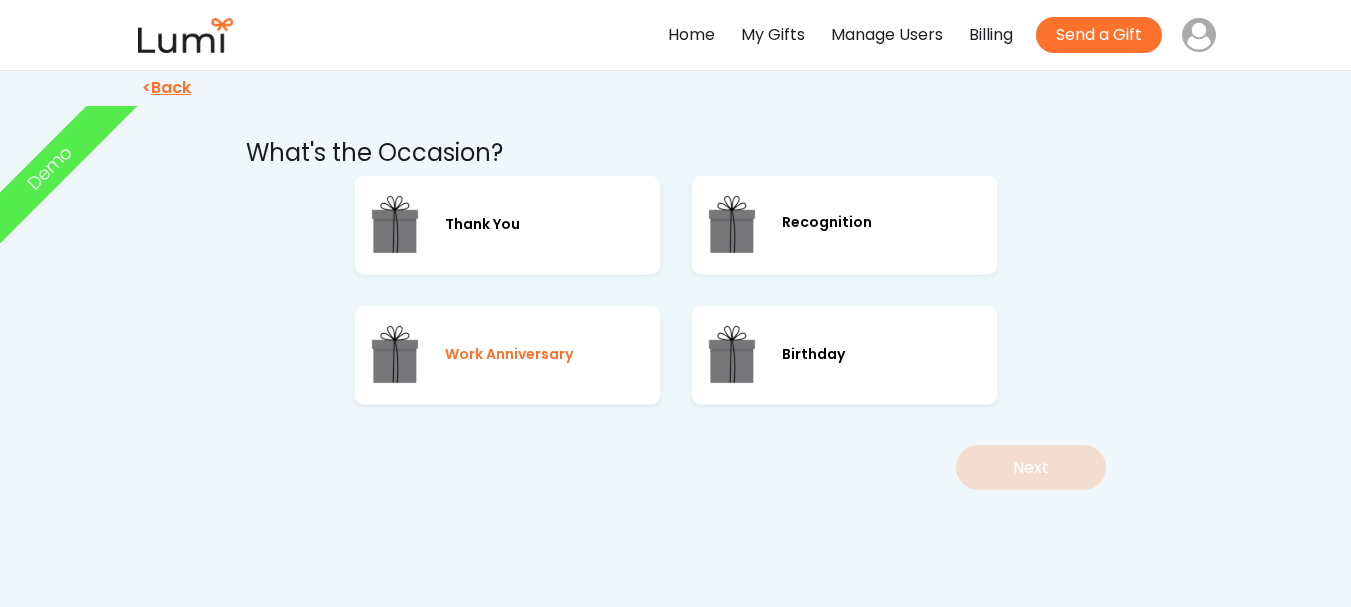click on "Work Anniversary" at bounding box center [507, 355] 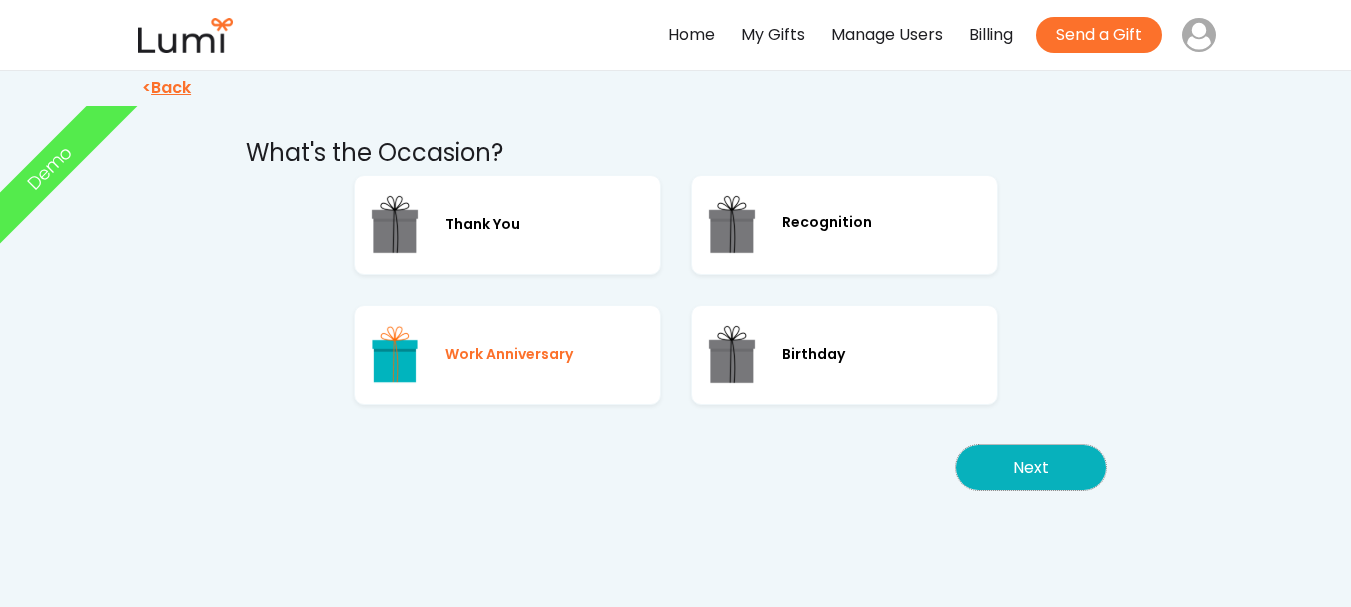 click on "Next" at bounding box center [1031, 467] 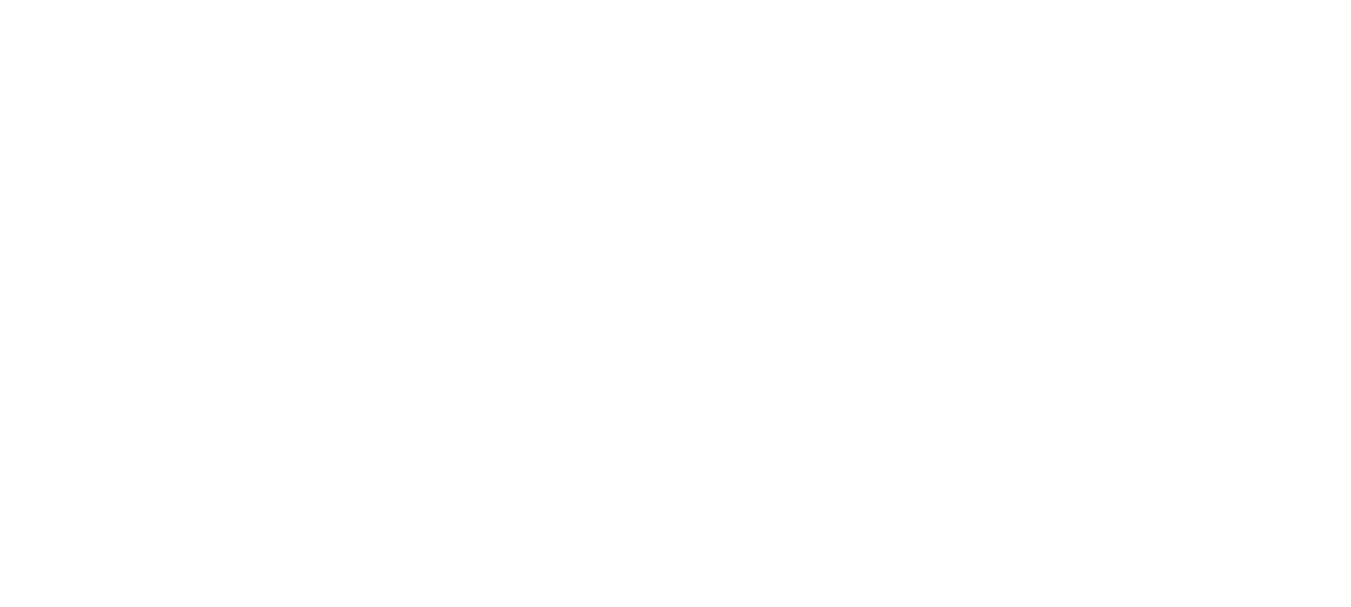 scroll, scrollTop: 0, scrollLeft: 0, axis: both 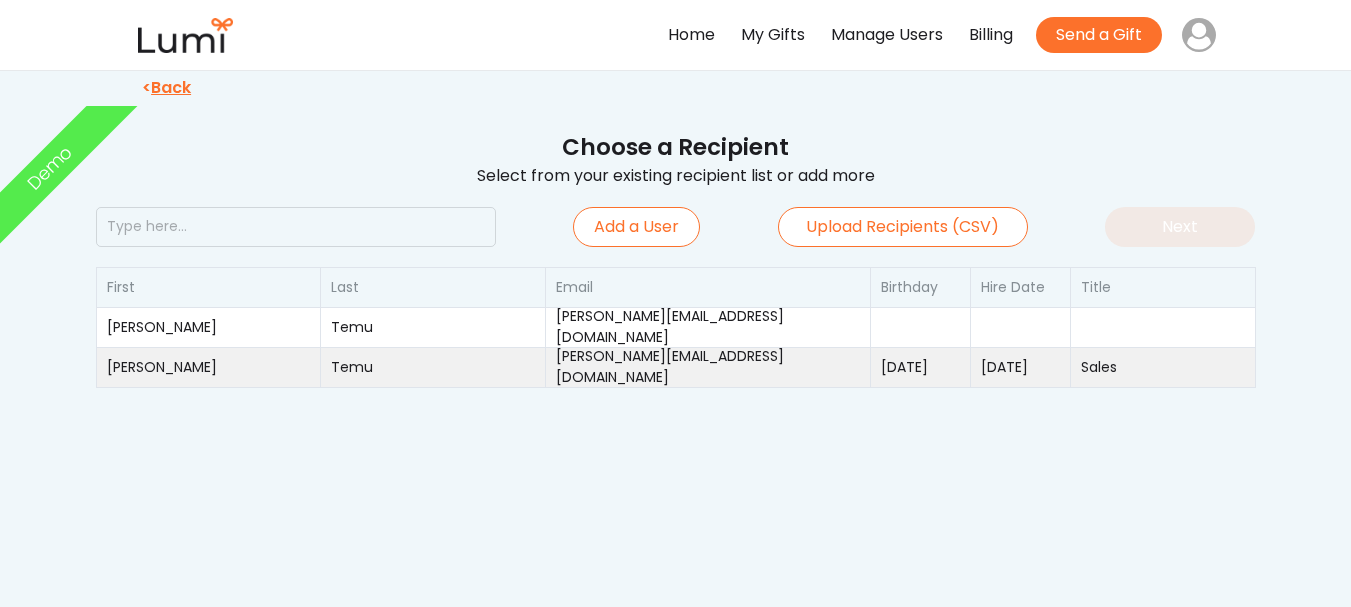 click on "jackson+955@givelumi.com" at bounding box center [708, 367] 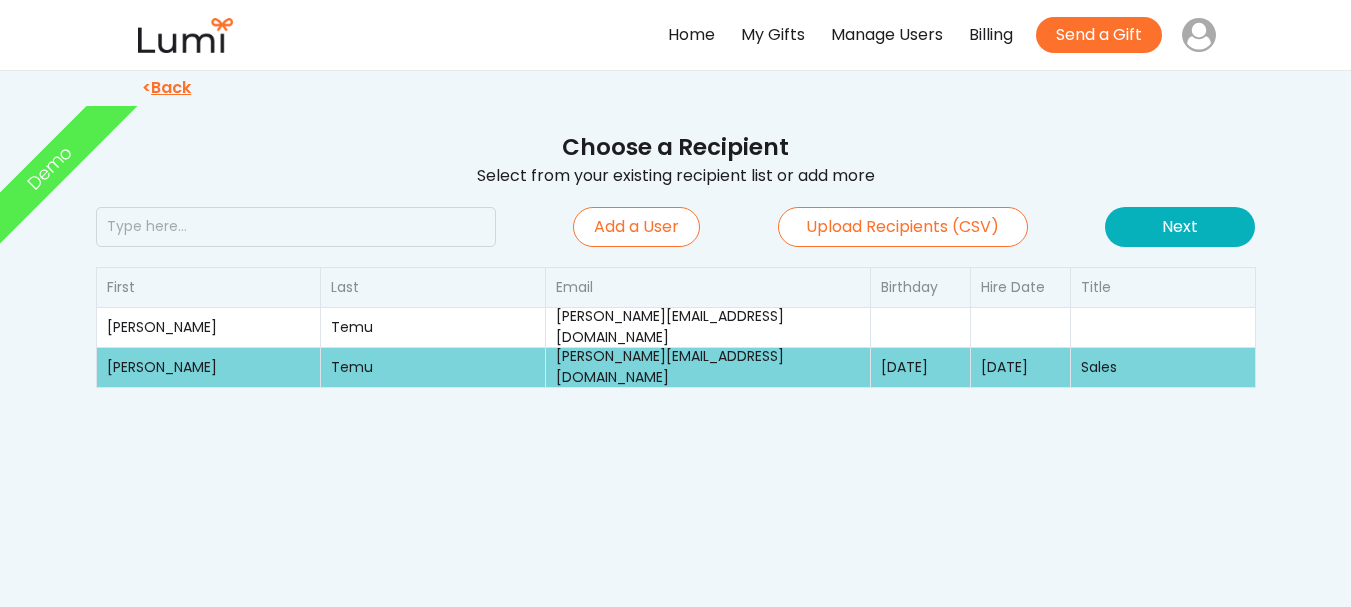 click on "Next" at bounding box center [1180, 227] 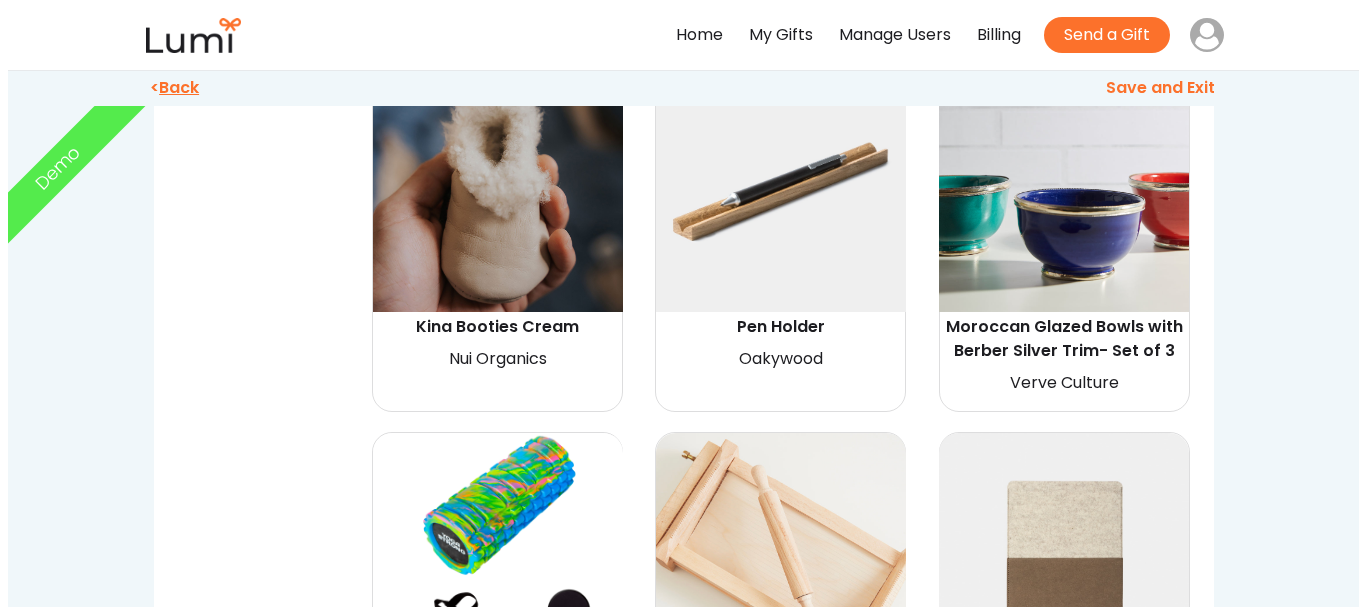 scroll, scrollTop: 6600, scrollLeft: 0, axis: vertical 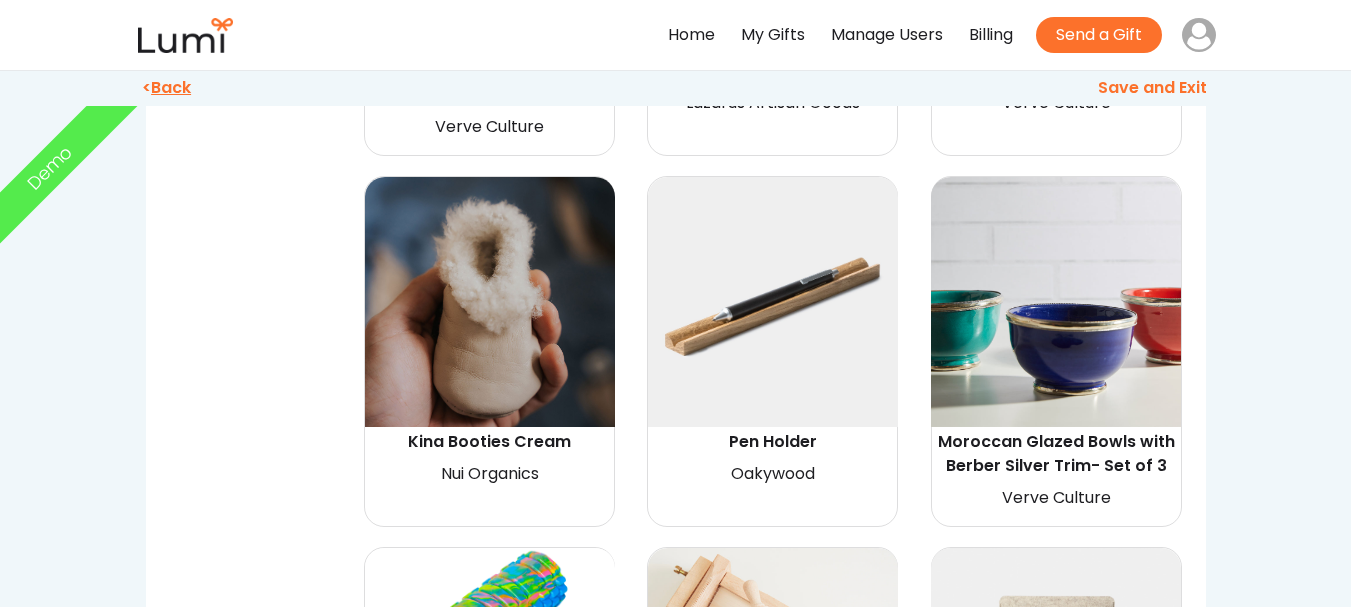 drag, startPoint x: 513, startPoint y: 294, endPoint x: 473, endPoint y: 421, distance: 133.15028 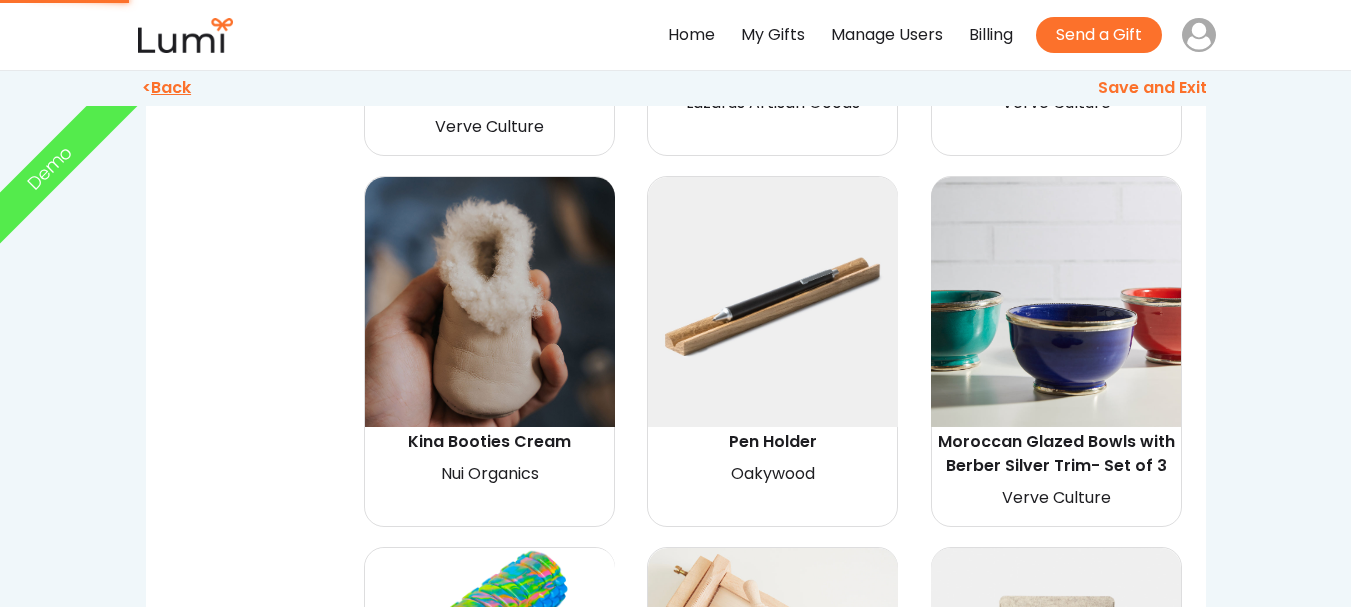 select on "{"_class":"StaticObject","data":{"_[URL][DOMAIN_NAME]":"gid://shopify/ProductVariant/43780567236838","_api_c2_node.title":"0-3m","_api_c2_node.displayName":"Kina Booties Cream - 0-3m","_api_c2_node.inventoryQuantity":14,"_api_c2_node.price":"52.00","_api_c2_node.selectedOptions":{"_class":"ListWrapper","query":{"t":"Static","data":[{"_class":"StaticObject","data":{"_api_c2_name":"Size","_api_c2_value":"0-3m","body_raw_text":"","_id":"0429a803fcc0a788541773cfb078257a"},"btype_id":"api.apiconnector2.bTGys.bTIey.node.selectedOptions"}],"btype_id":"api.apiconnector2.bTGys.bTIey.node.selectedOptions"}},"body_raw_text":"","_id":"b03addaf2c5f106b47c9c411b3846aad"},"btype_id":"api.apiconnector2.bTGys.bTIey.data.product.variants.edges"}" 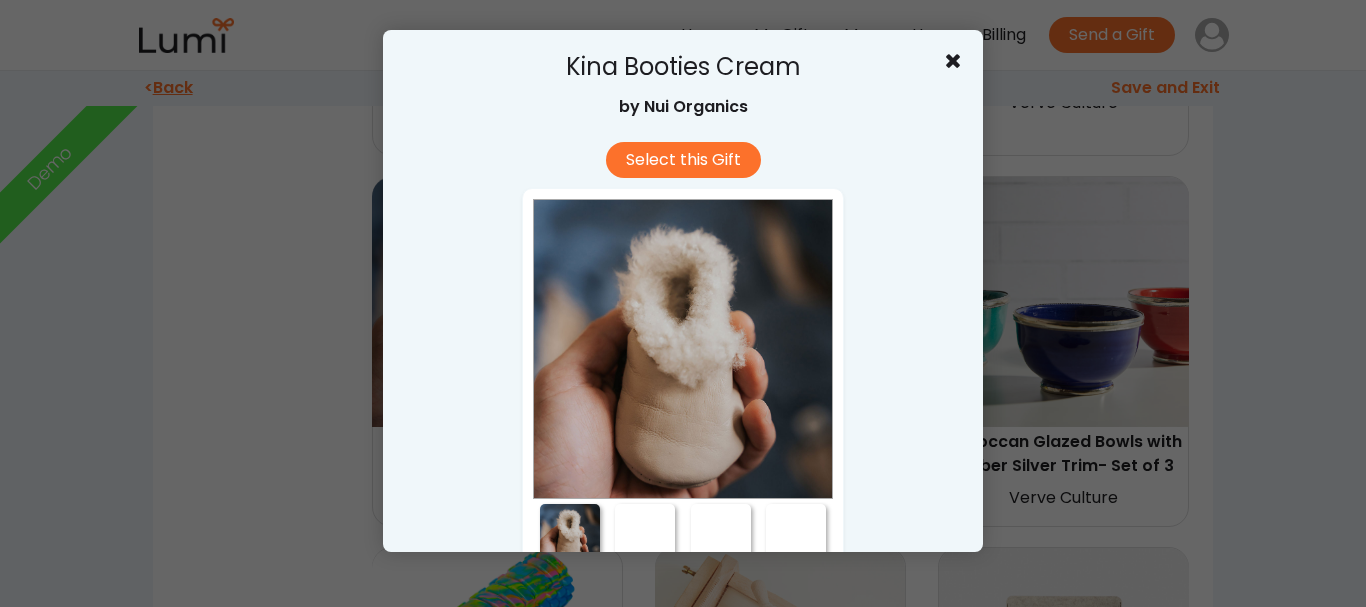 click on "Kina Booties Cream" at bounding box center (683, 67) 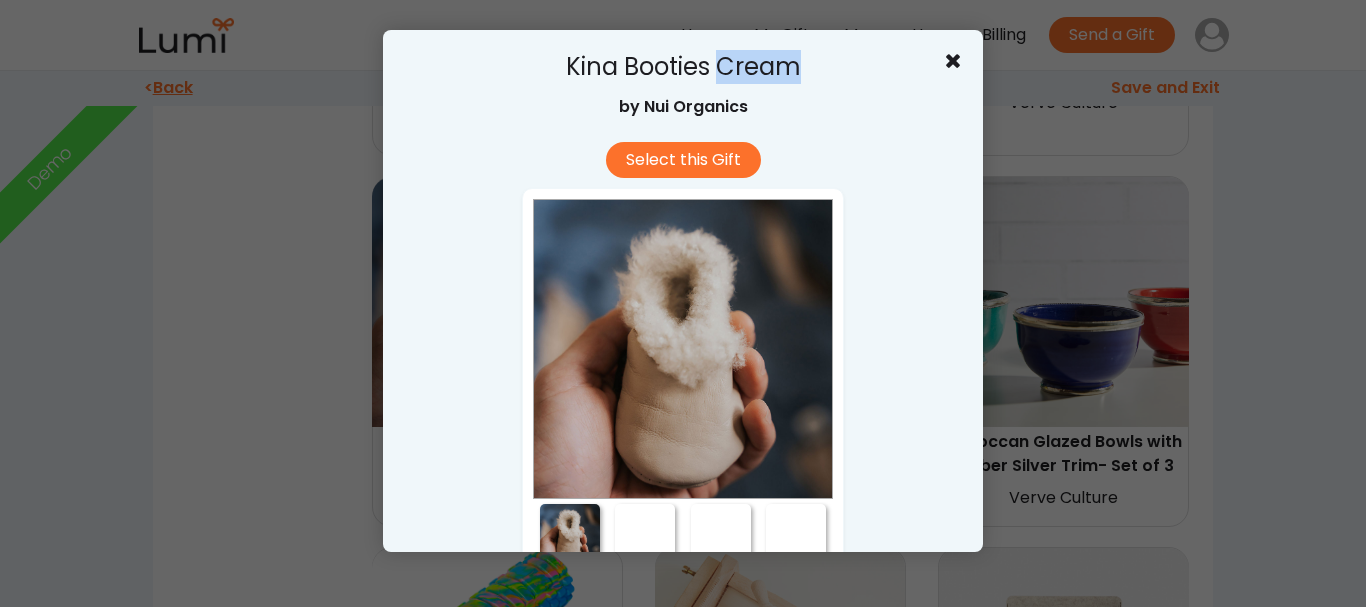 click on "Kina Booties Cream" at bounding box center [683, 67] 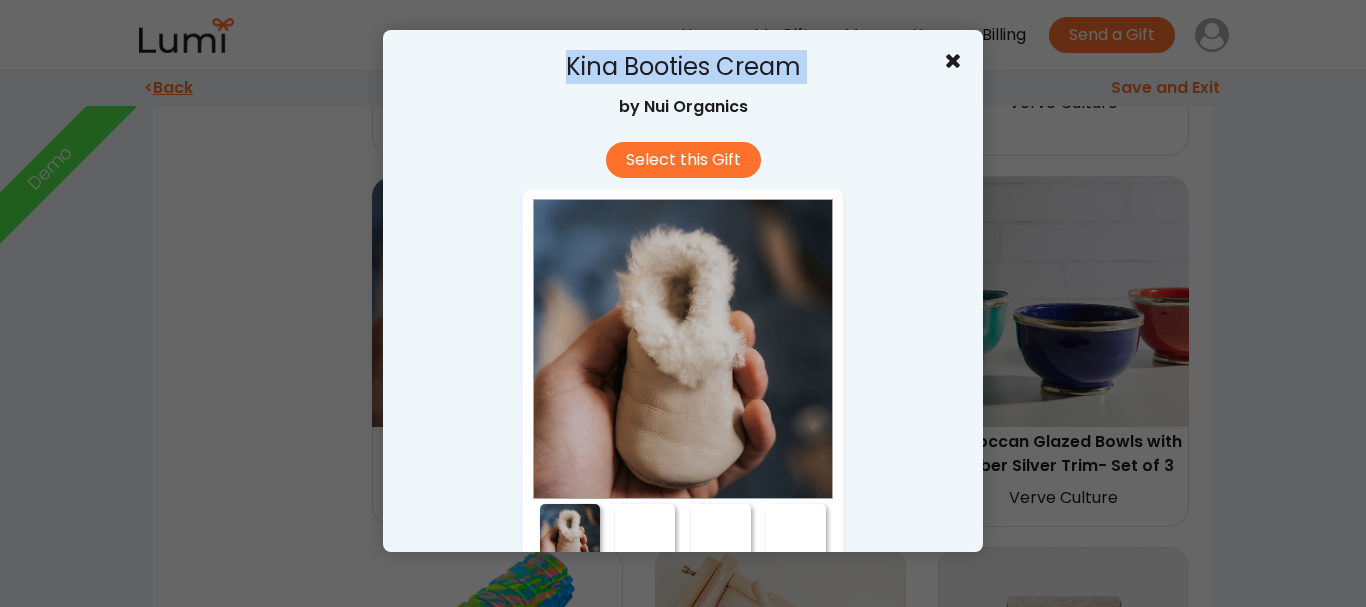 click on "Kina Booties Cream" at bounding box center [683, 67] 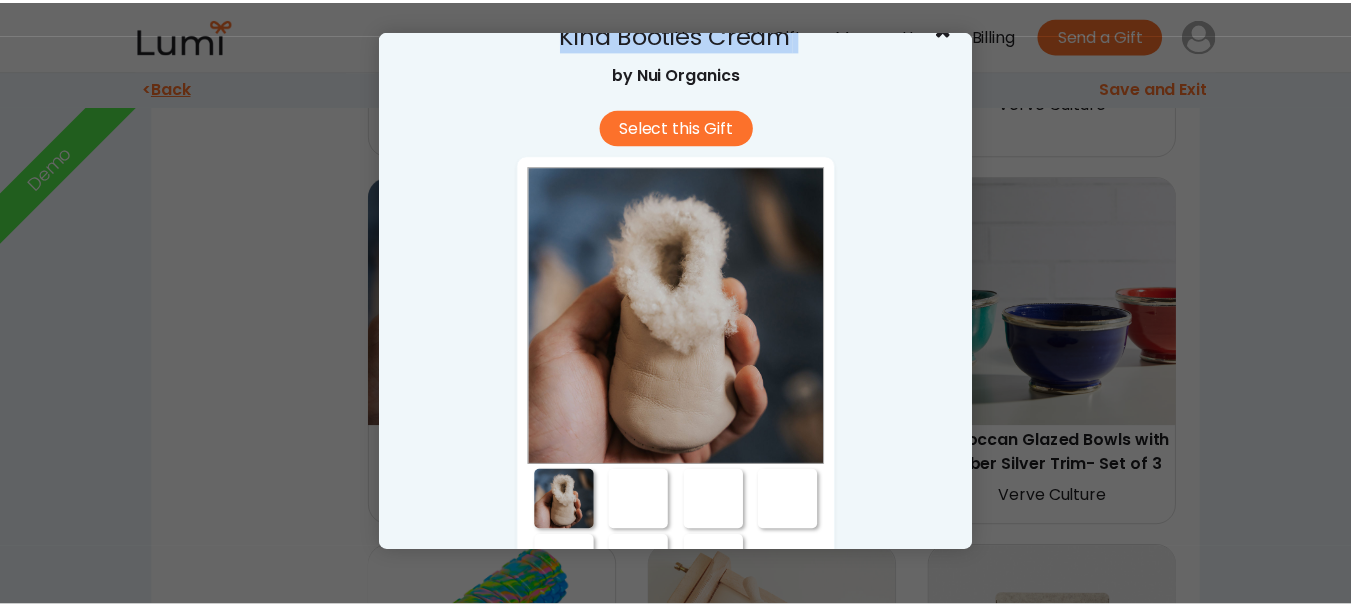 scroll, scrollTop: 0, scrollLeft: 0, axis: both 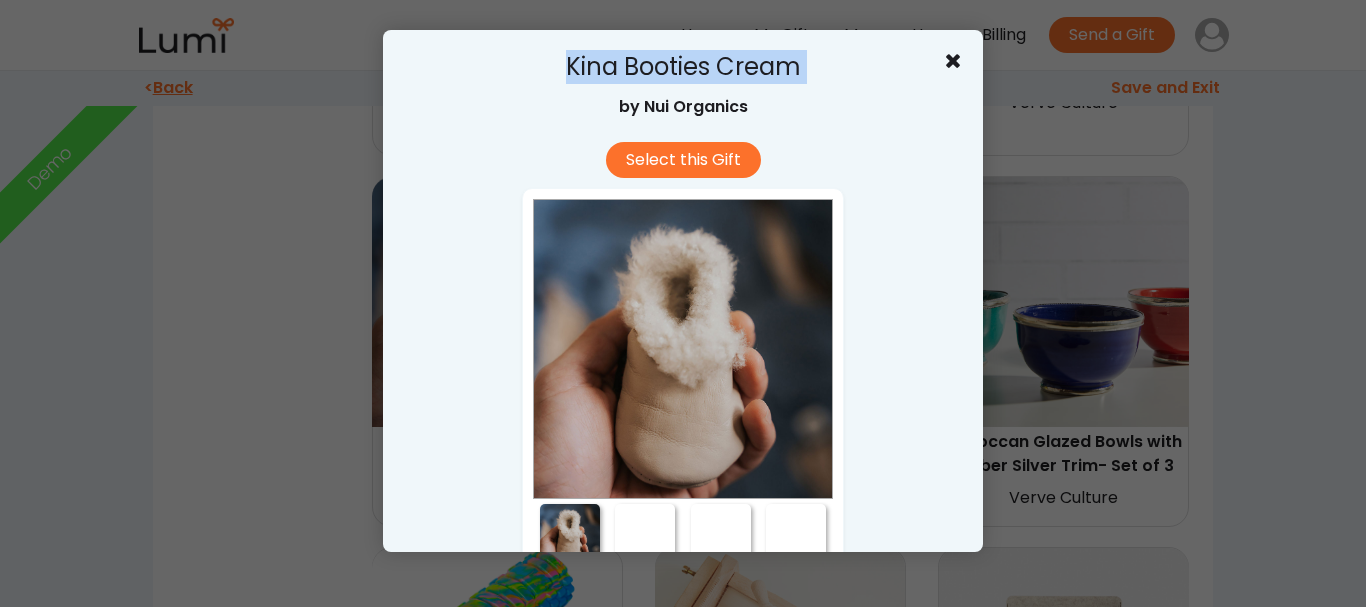 click 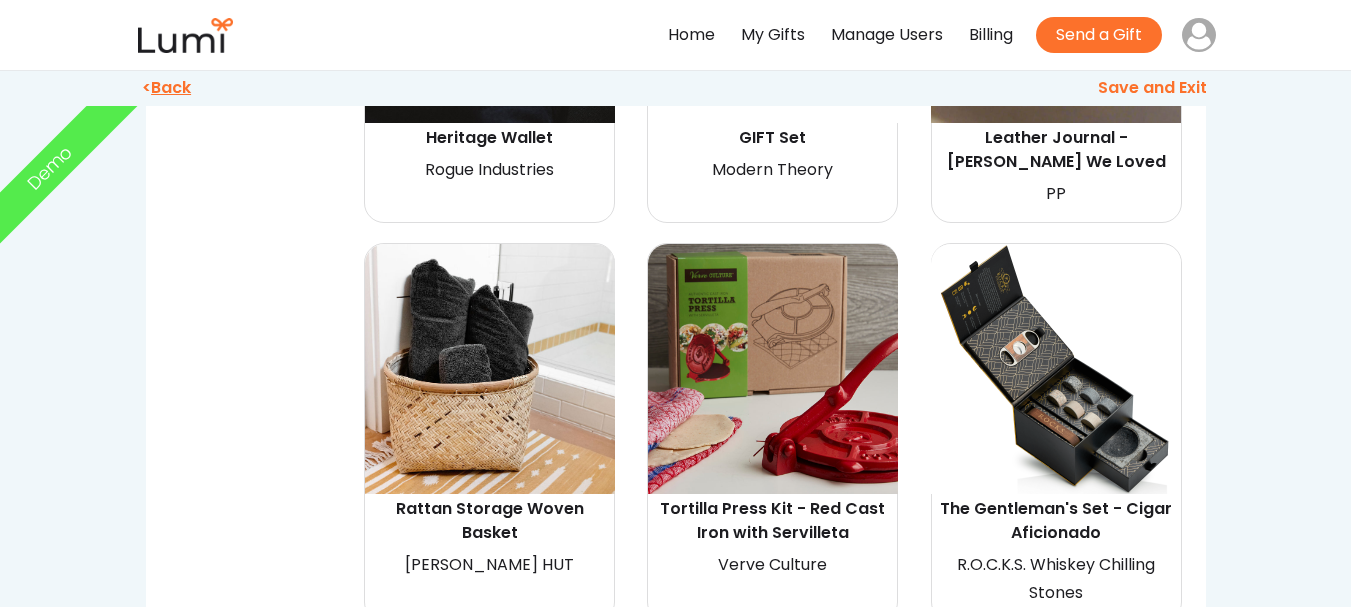 scroll, scrollTop: 16579, scrollLeft: 0, axis: vertical 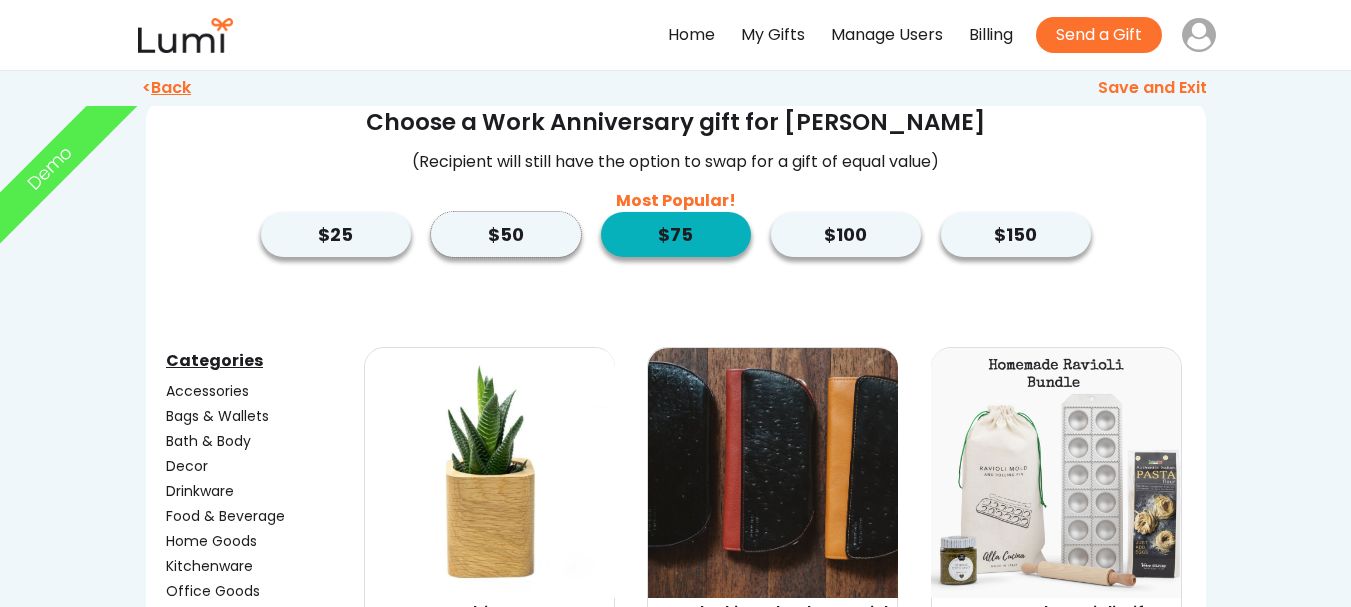 click on "$50" at bounding box center [506, 234] 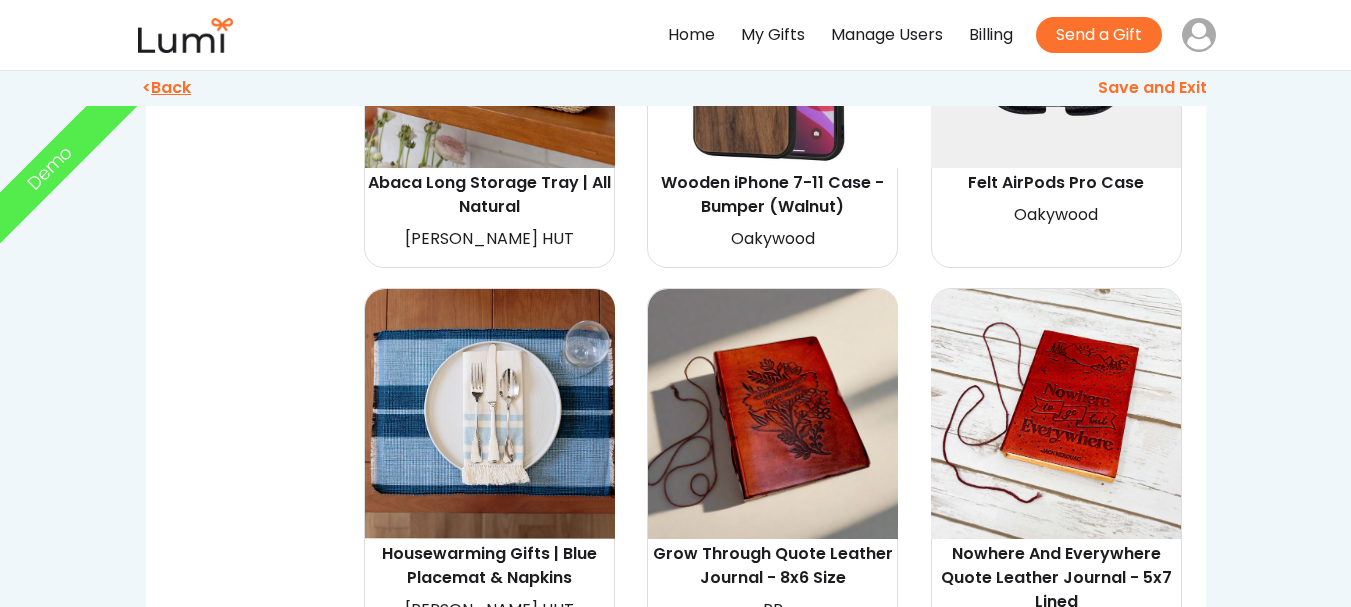 scroll, scrollTop: 32000, scrollLeft: 0, axis: vertical 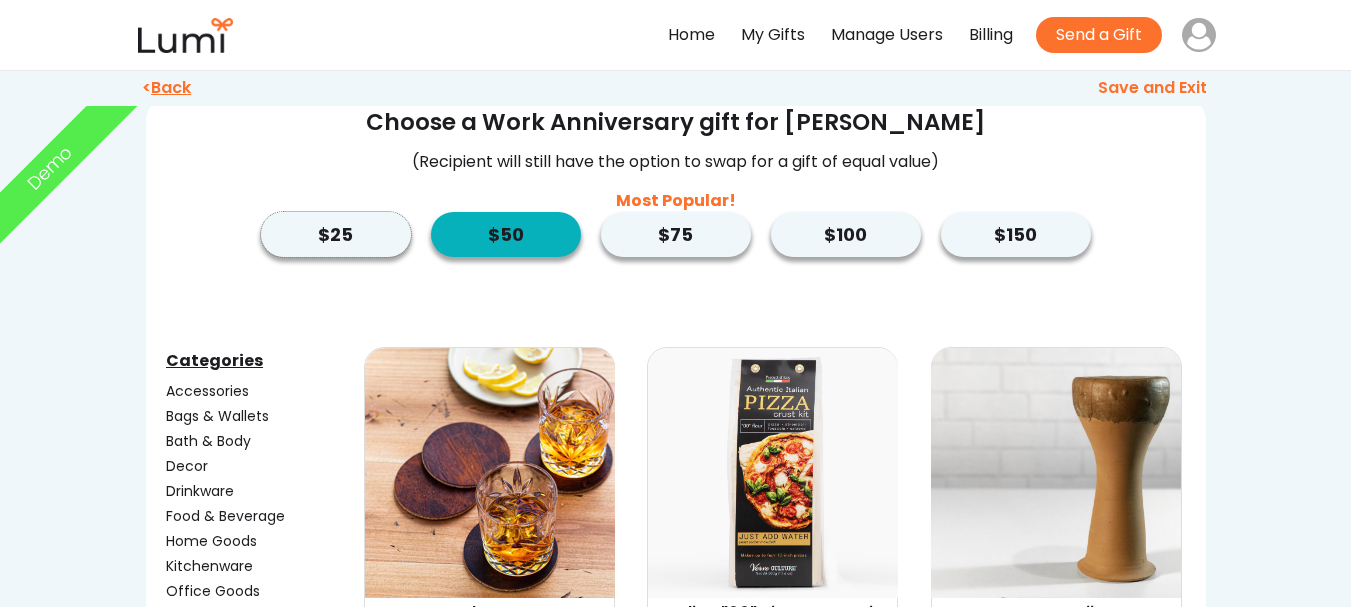click on "$25" at bounding box center [336, 234] 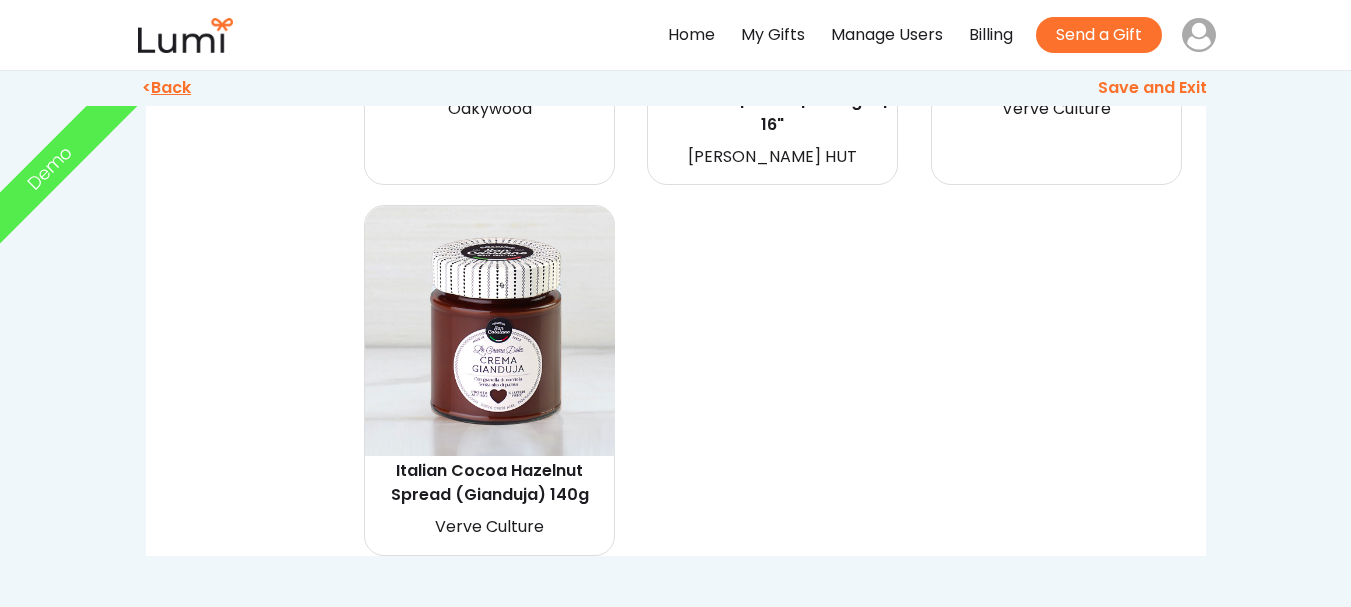 scroll, scrollTop: 11600, scrollLeft: 0, axis: vertical 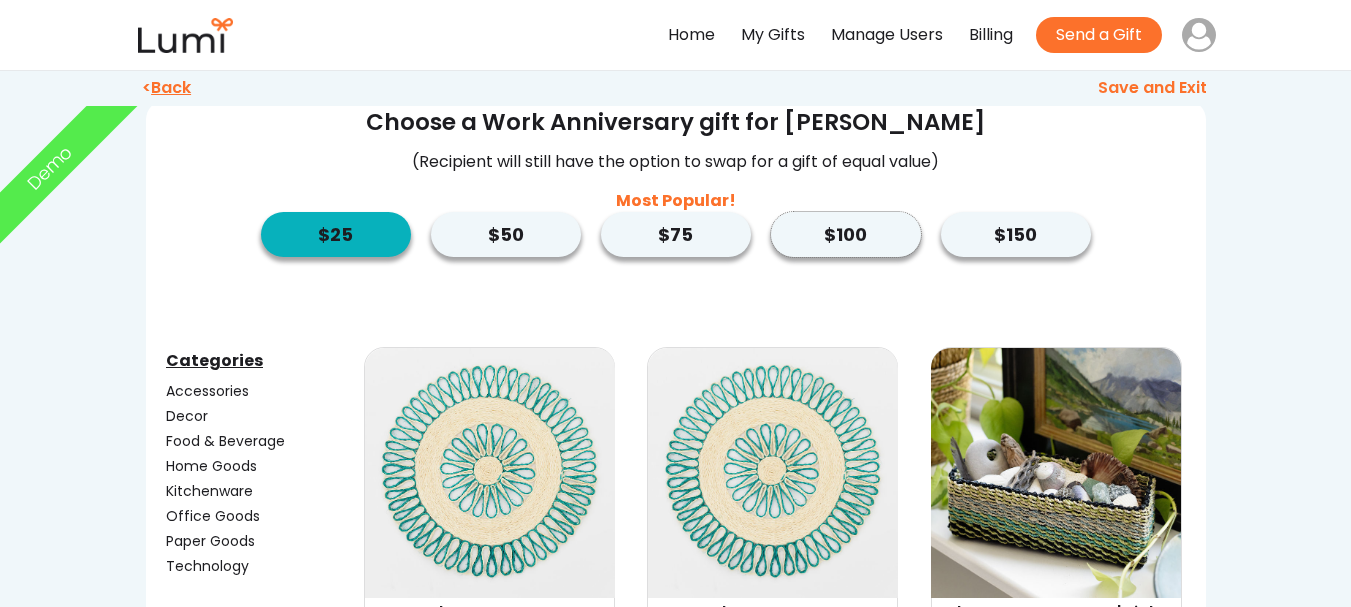 click on "$100" at bounding box center [846, 234] 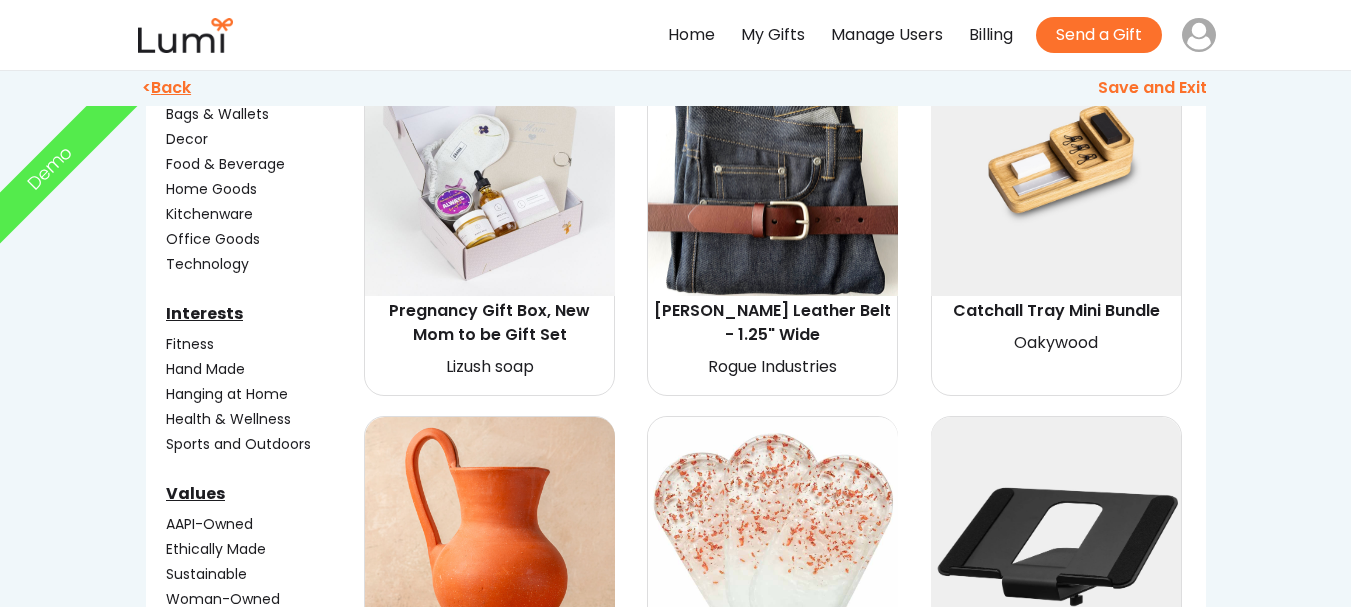 scroll, scrollTop: 0, scrollLeft: 0, axis: both 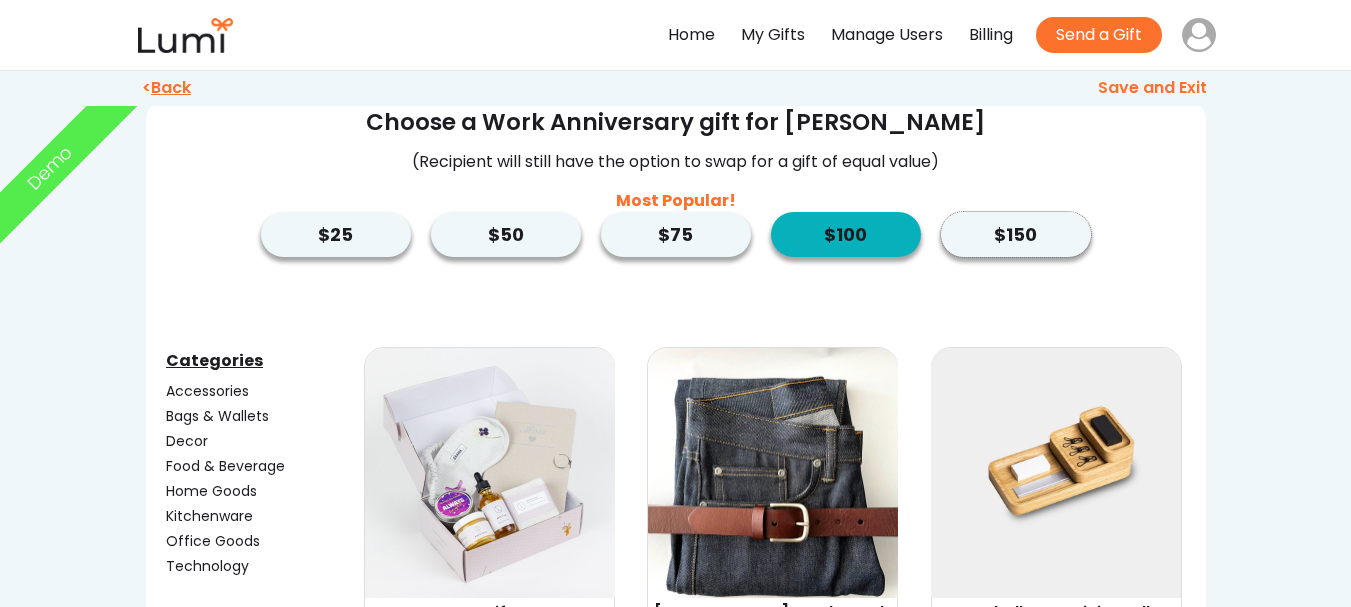 click on "$150" at bounding box center [1016, 234] 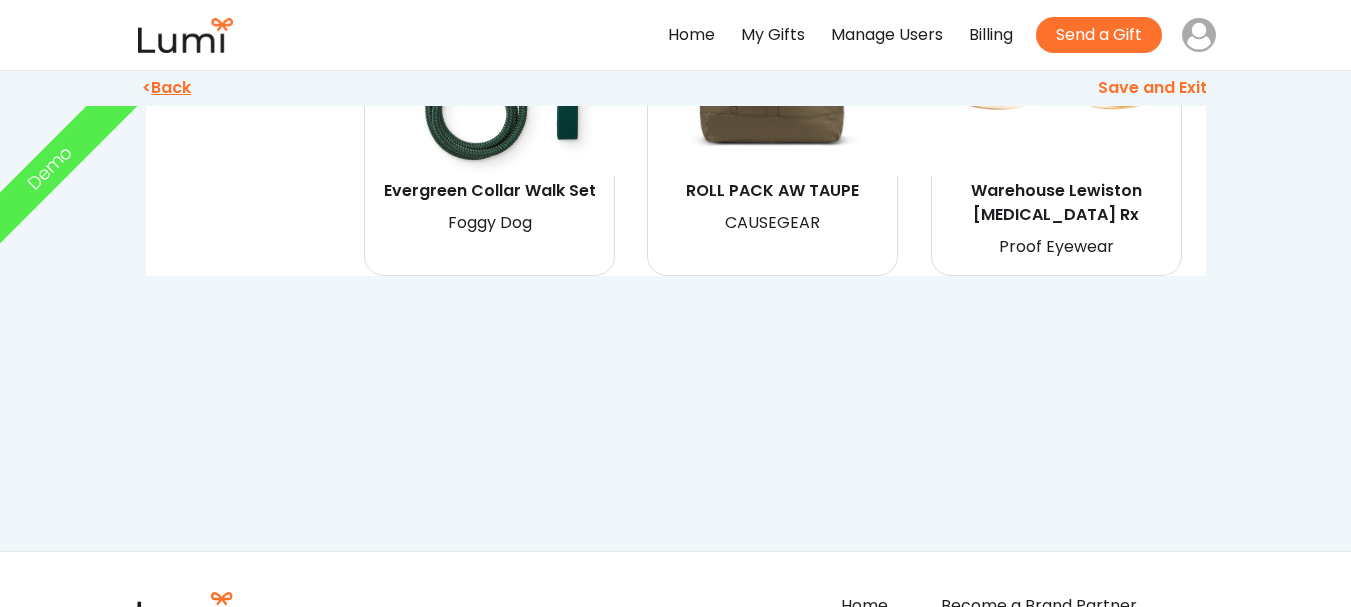scroll, scrollTop: 10100, scrollLeft: 0, axis: vertical 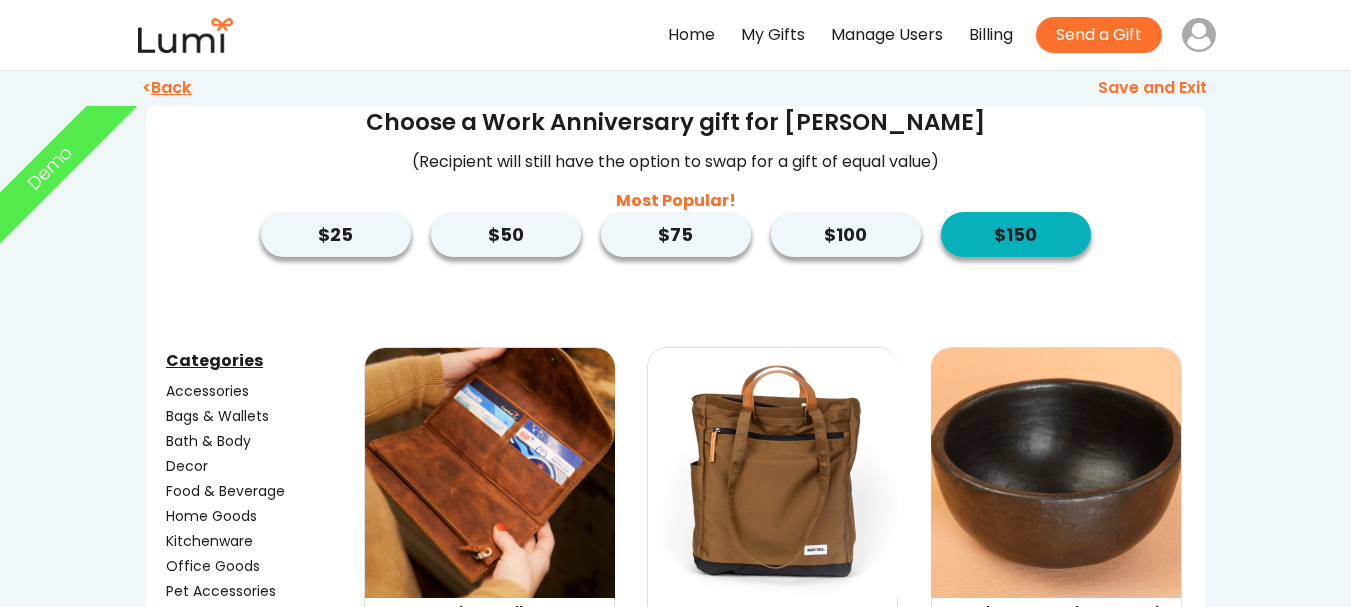 click on "Back" at bounding box center (171, 87) 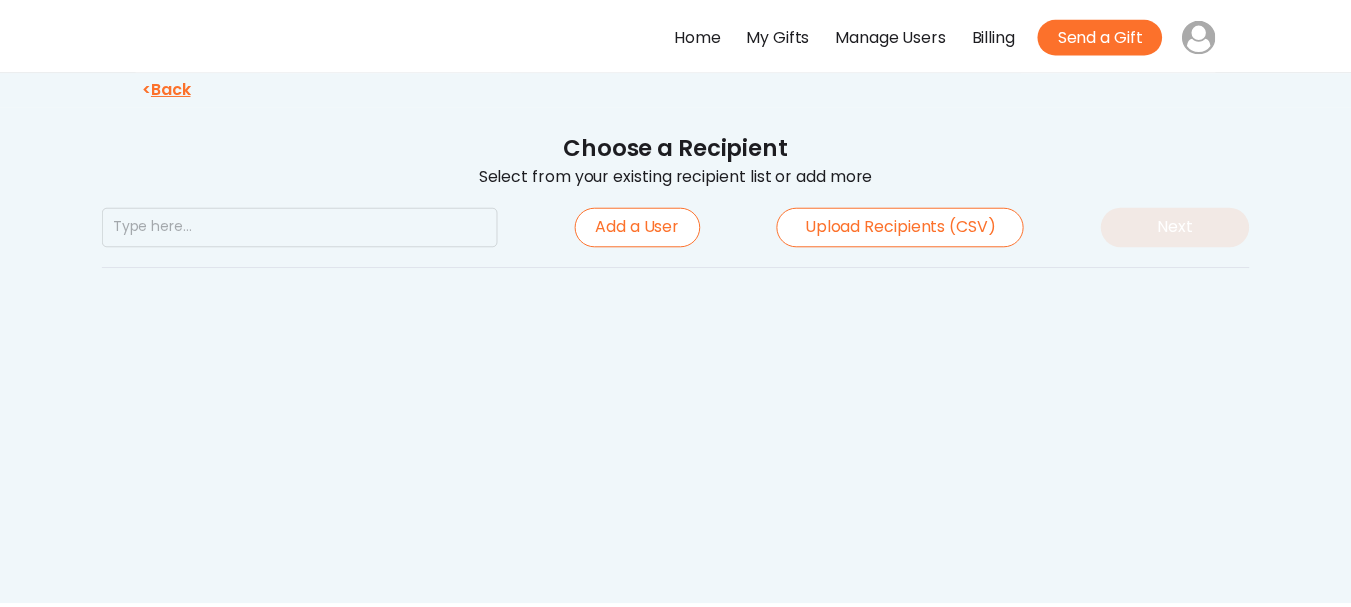 scroll, scrollTop: 0, scrollLeft: 0, axis: both 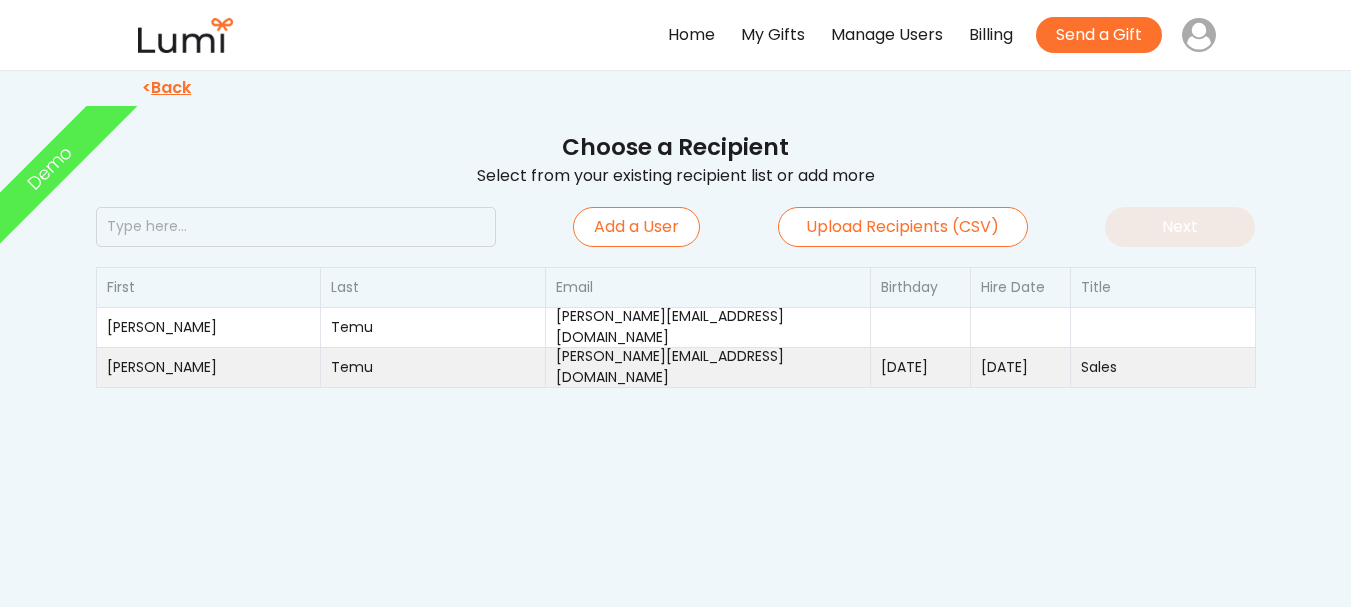 click on "[PERSON_NAME][EMAIL_ADDRESS][DOMAIN_NAME]" at bounding box center [708, 367] 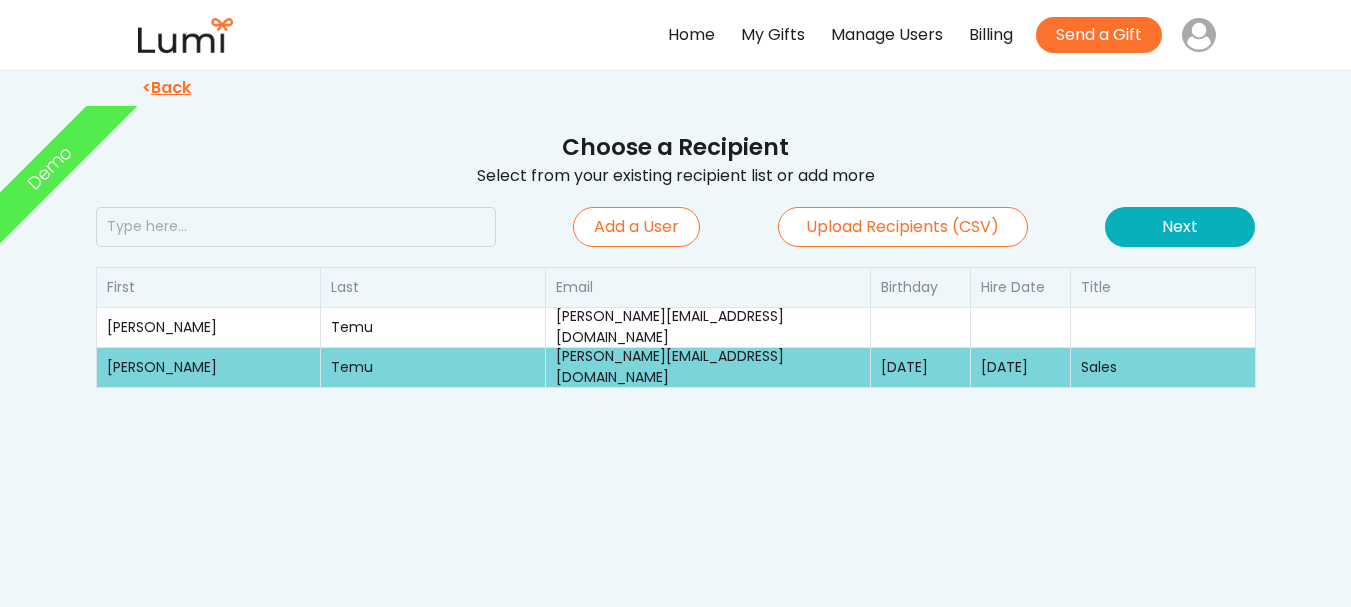 click on "Next" at bounding box center [1180, 227] 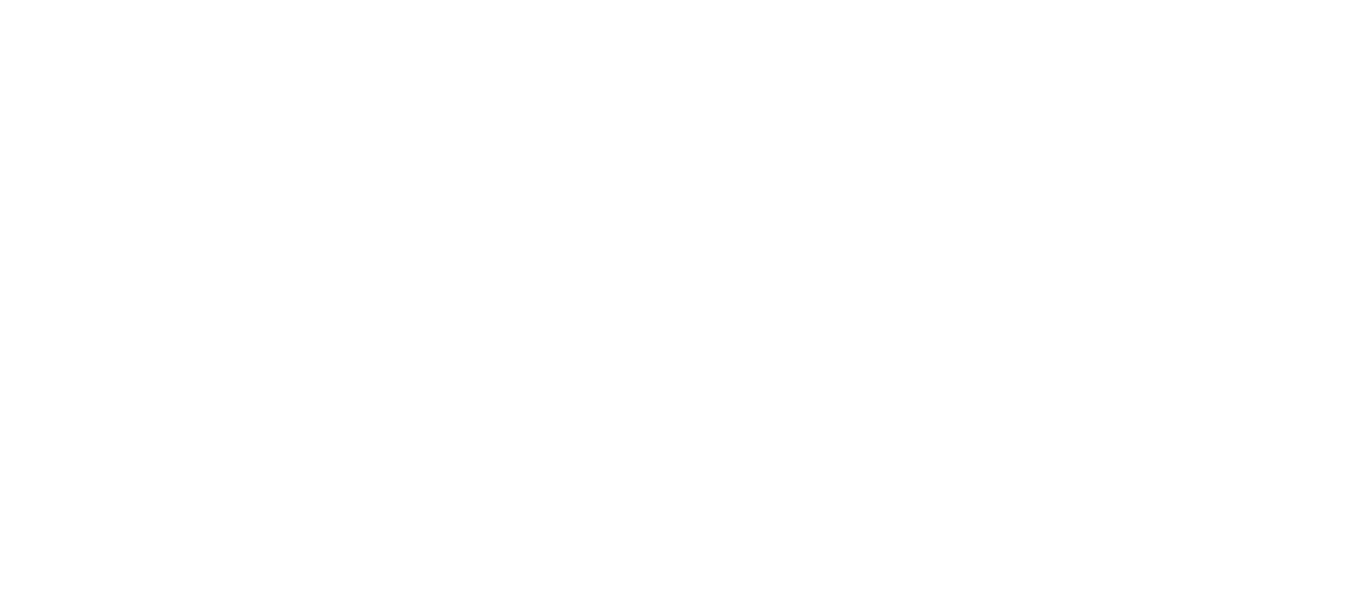 scroll, scrollTop: 0, scrollLeft: 0, axis: both 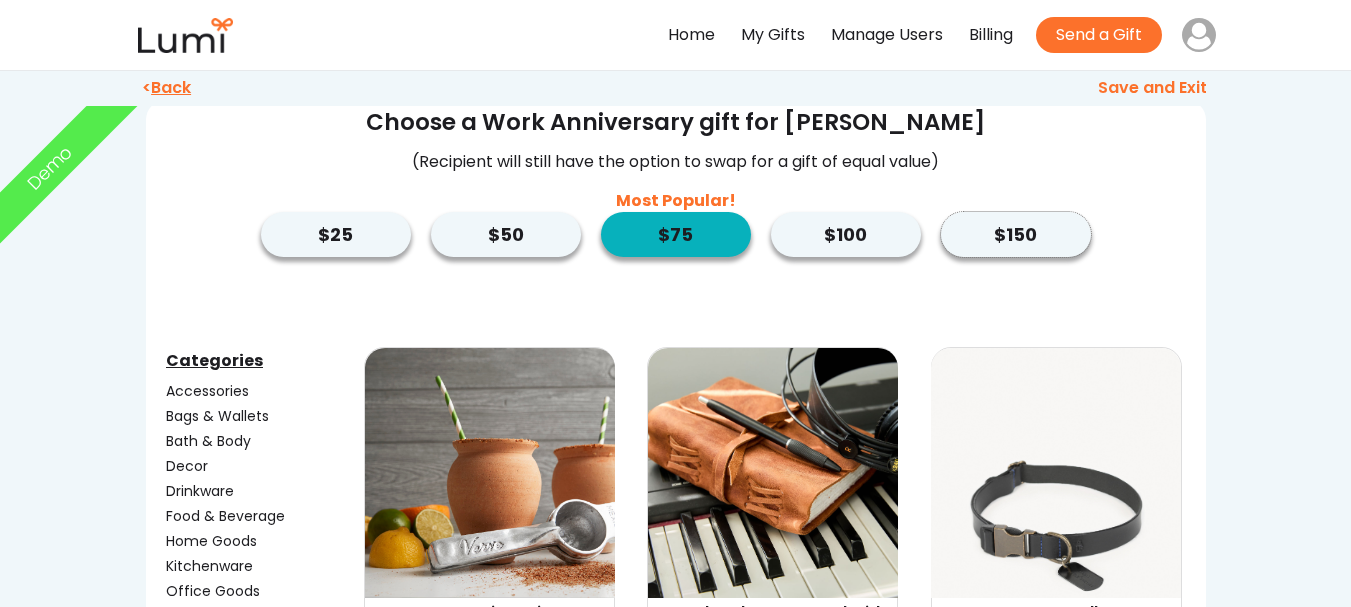 click on "$150" at bounding box center (1016, 234) 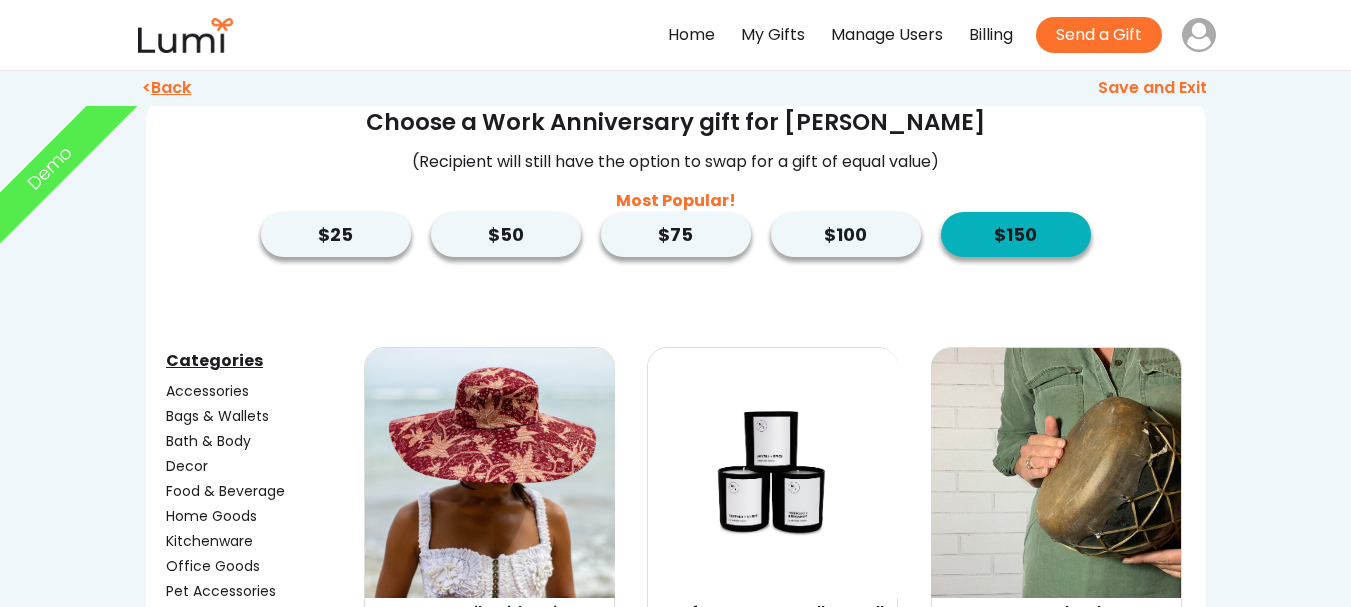 click on "Back" at bounding box center (171, 87) 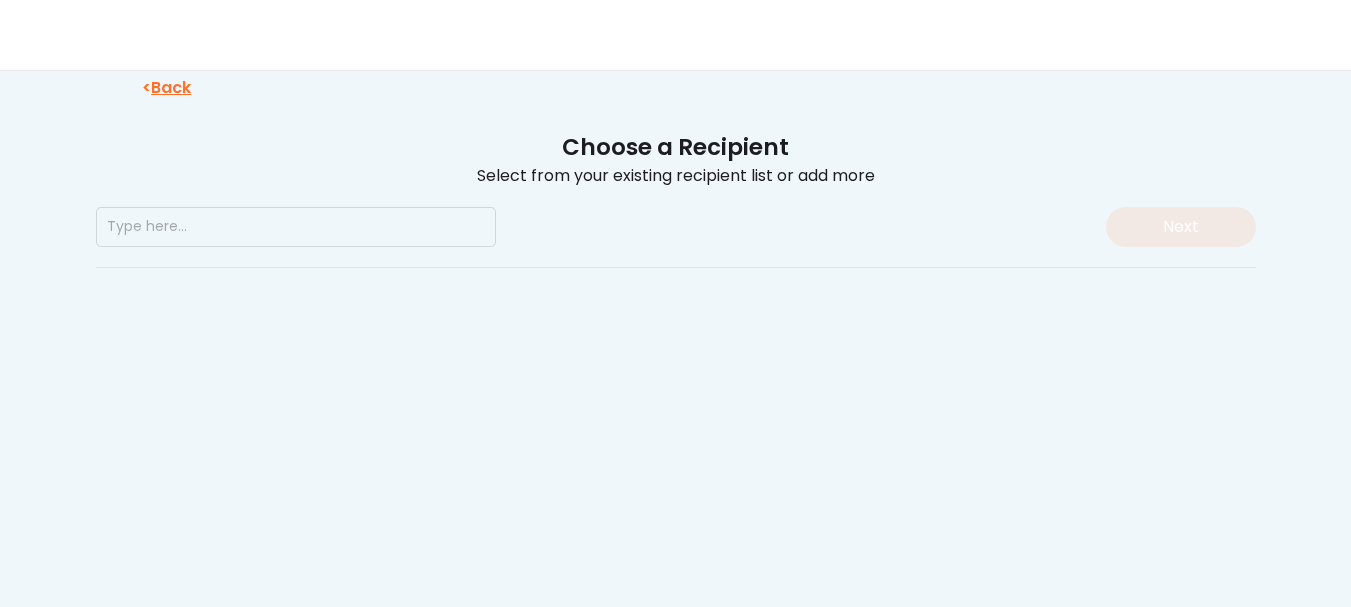 scroll, scrollTop: 0, scrollLeft: 0, axis: both 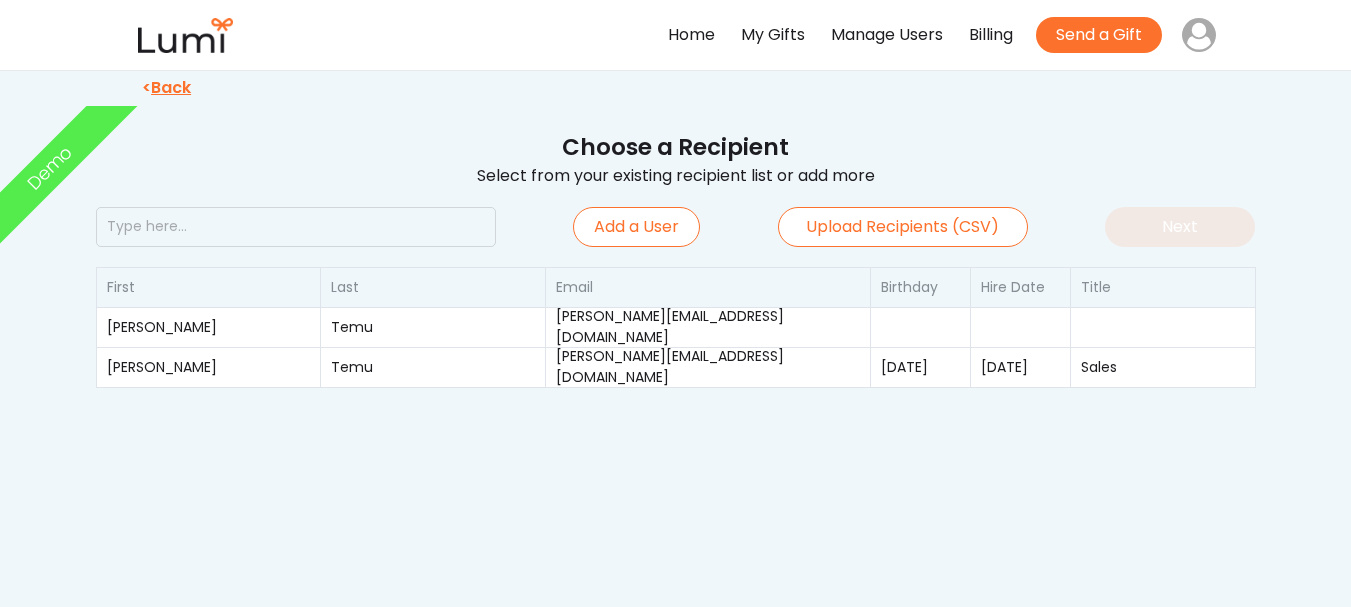 click on "Back" at bounding box center [171, 87] 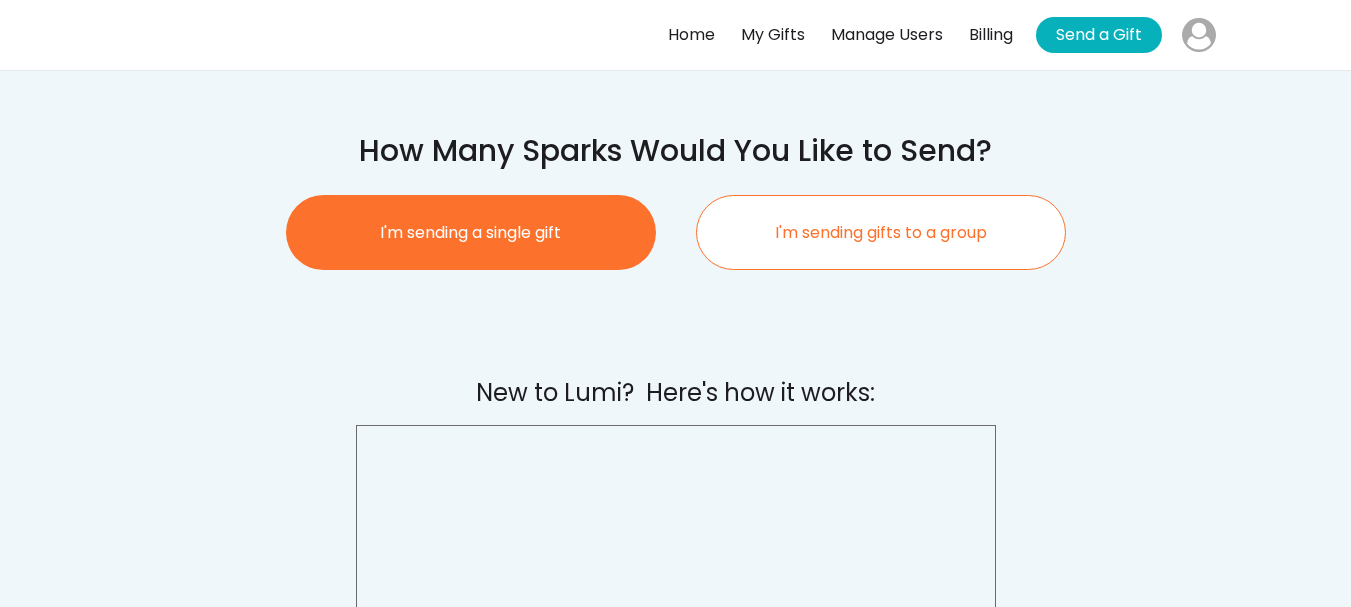 scroll, scrollTop: 0, scrollLeft: 0, axis: both 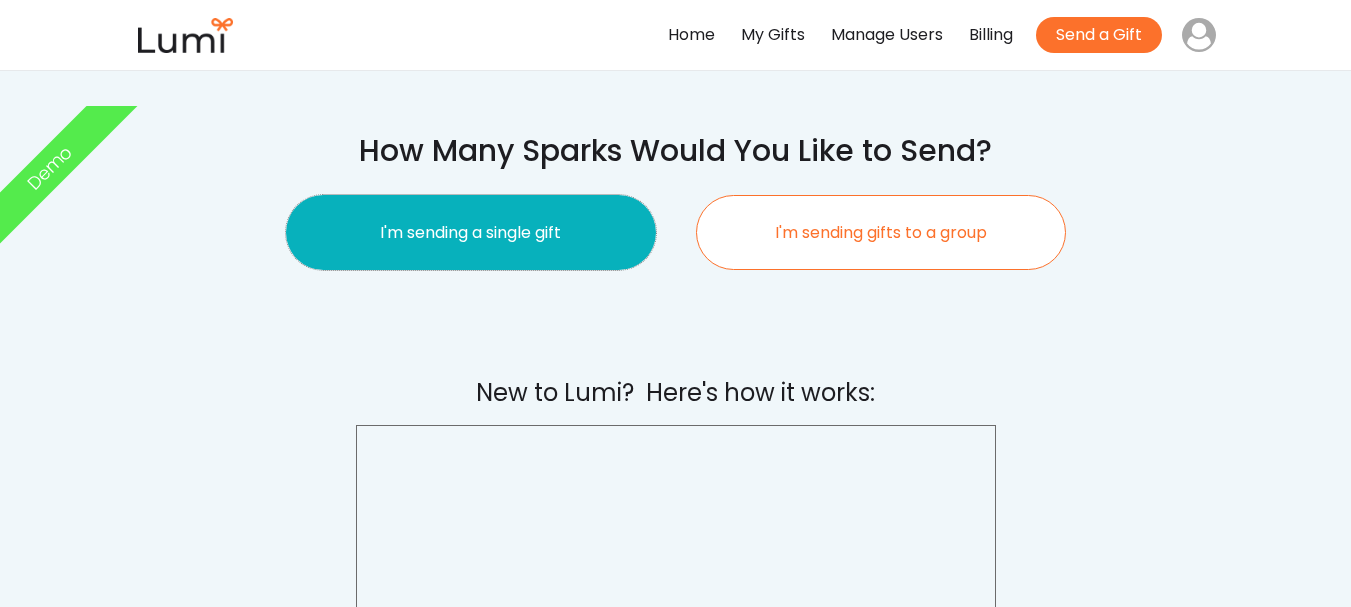click on "I'm sending a single gift" at bounding box center (471, 232) 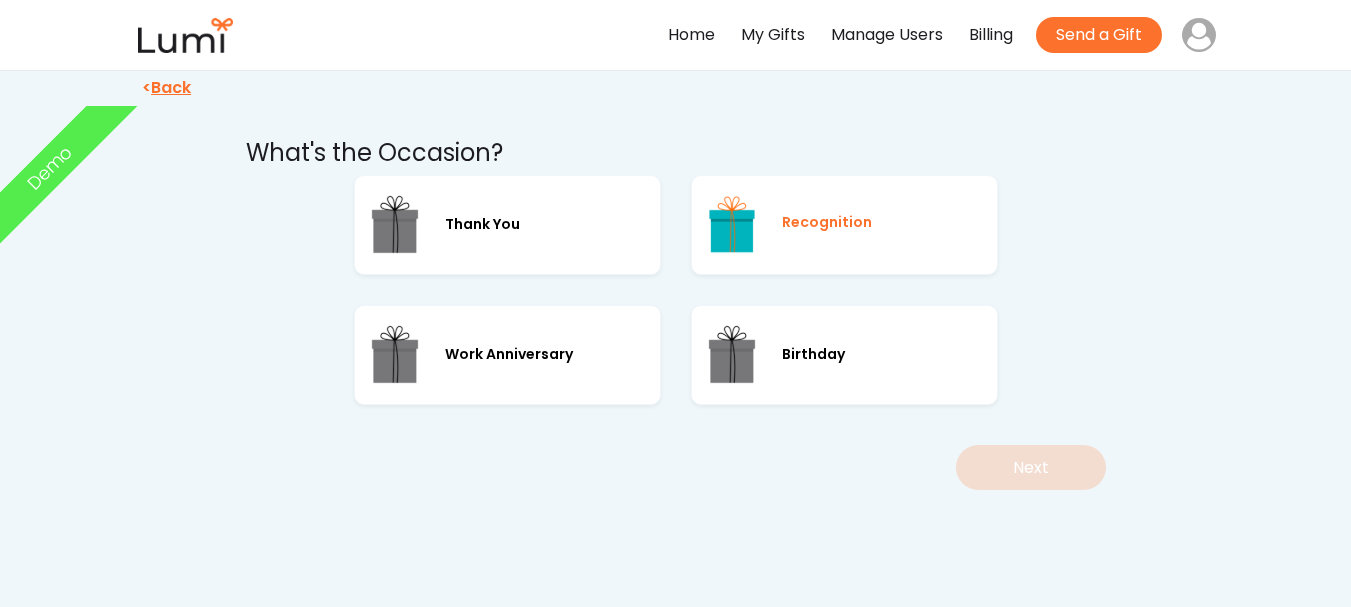 click on "Recognition" at bounding box center (827, 222) 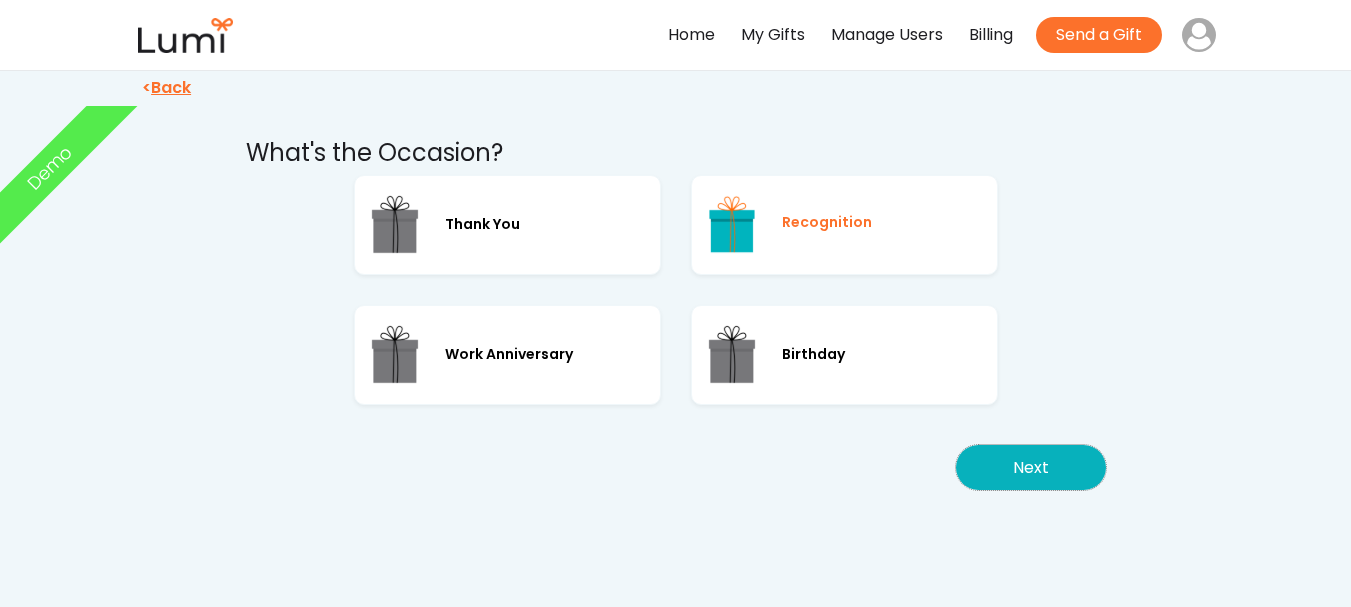 click on "Next" at bounding box center (1031, 467) 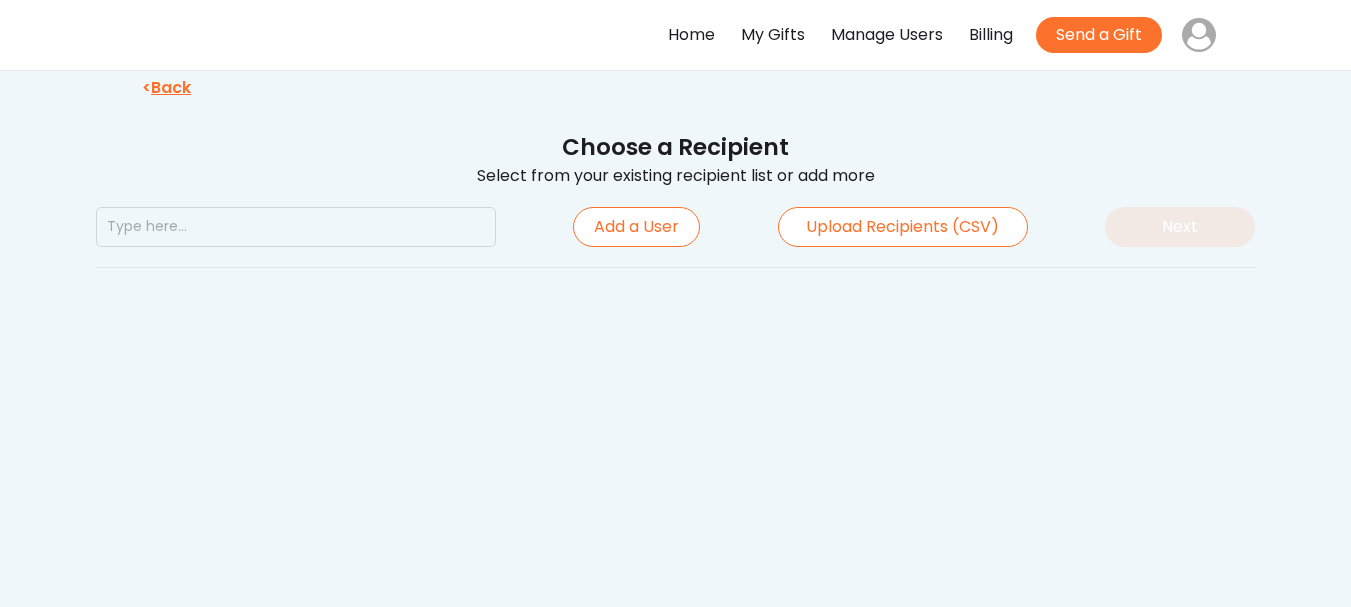 scroll, scrollTop: 0, scrollLeft: 0, axis: both 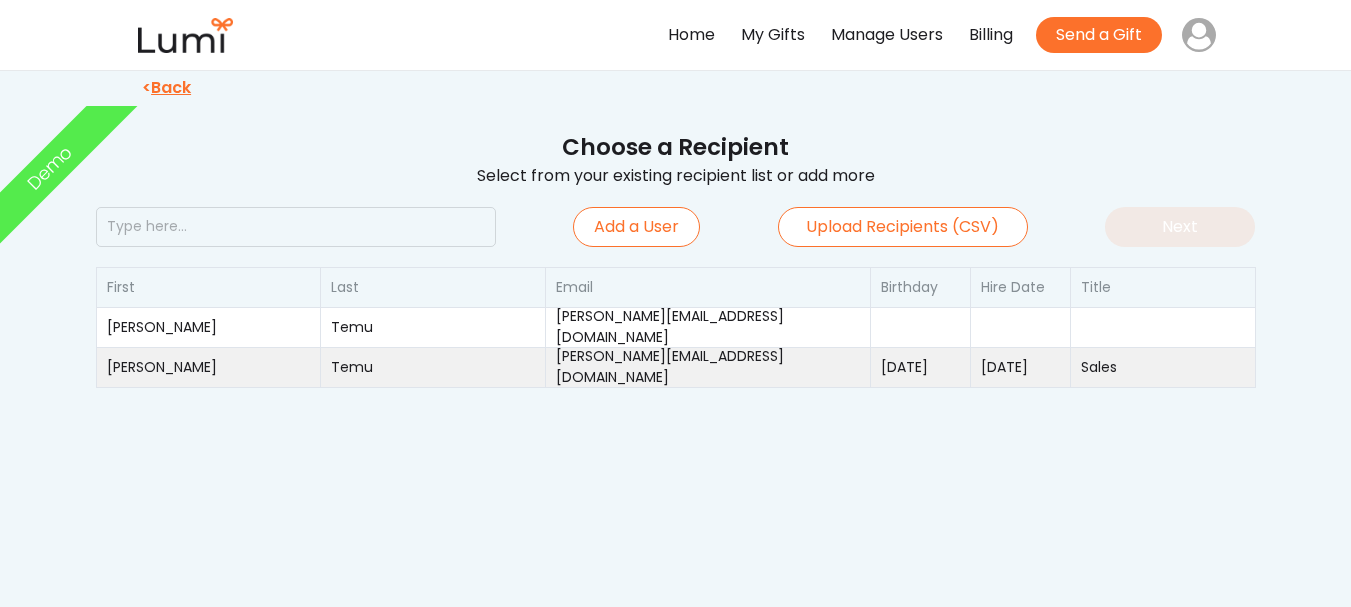 click on "[PERSON_NAME][EMAIL_ADDRESS][DOMAIN_NAME]" at bounding box center [708, 367] 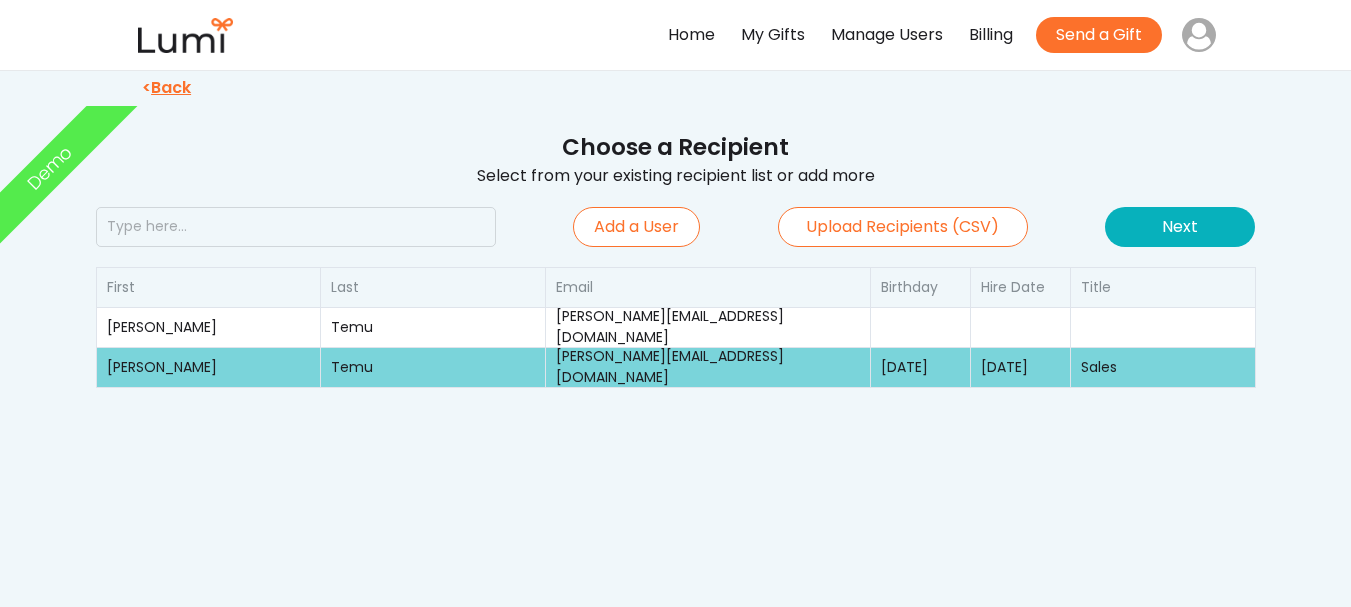 click on "Next" at bounding box center [1180, 227] 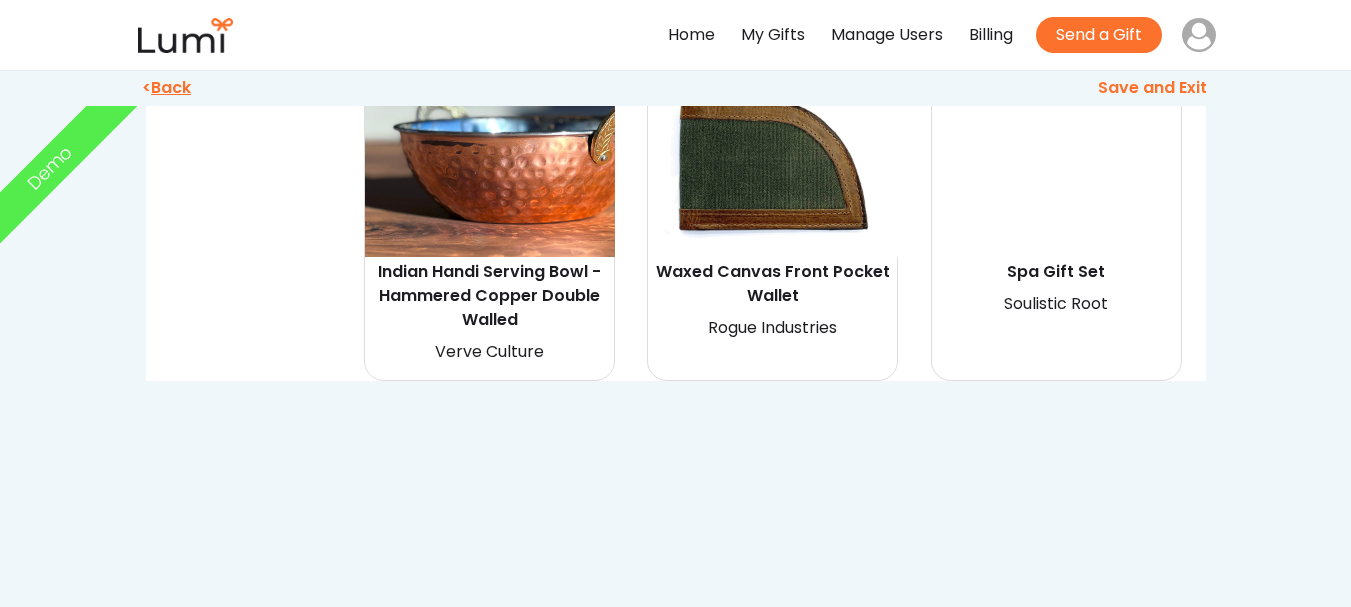 scroll, scrollTop: 23080, scrollLeft: 0, axis: vertical 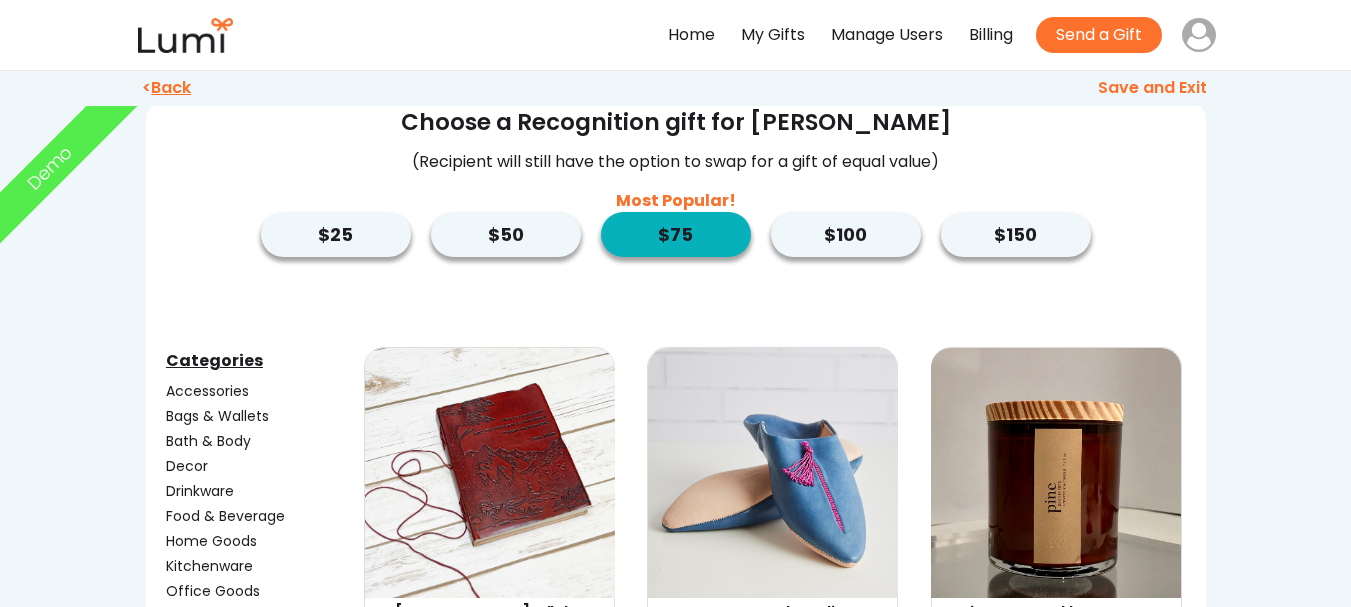 click on "$100" at bounding box center (846, 234) 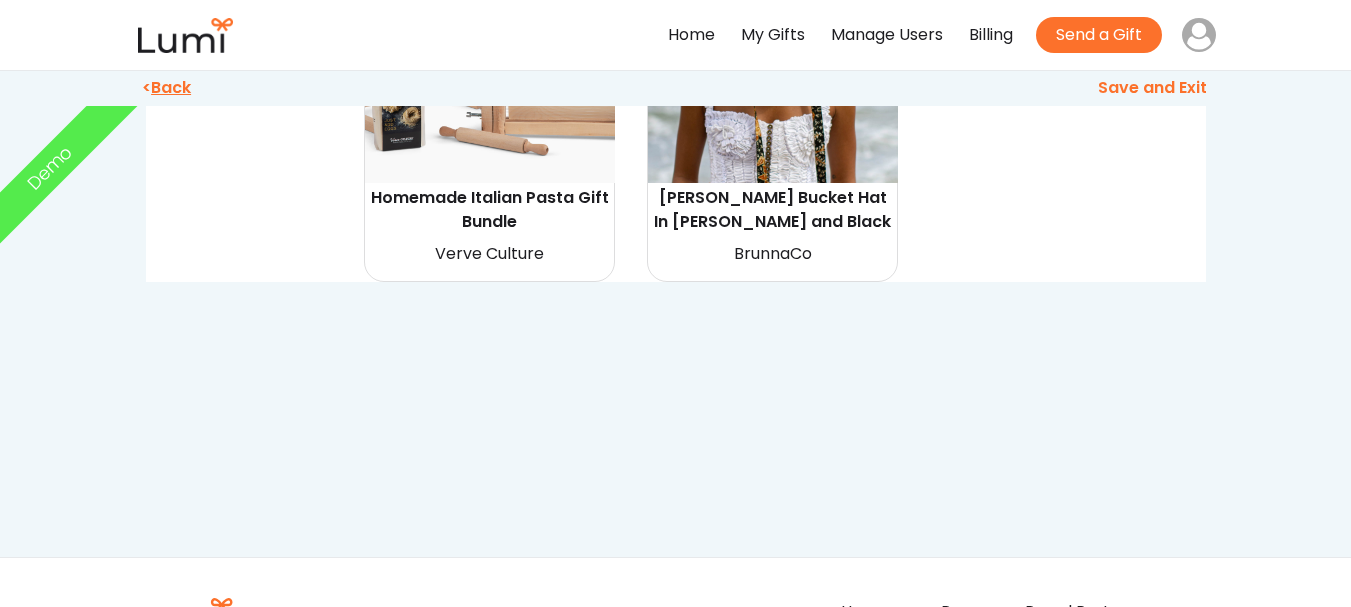 scroll, scrollTop: 9362, scrollLeft: 0, axis: vertical 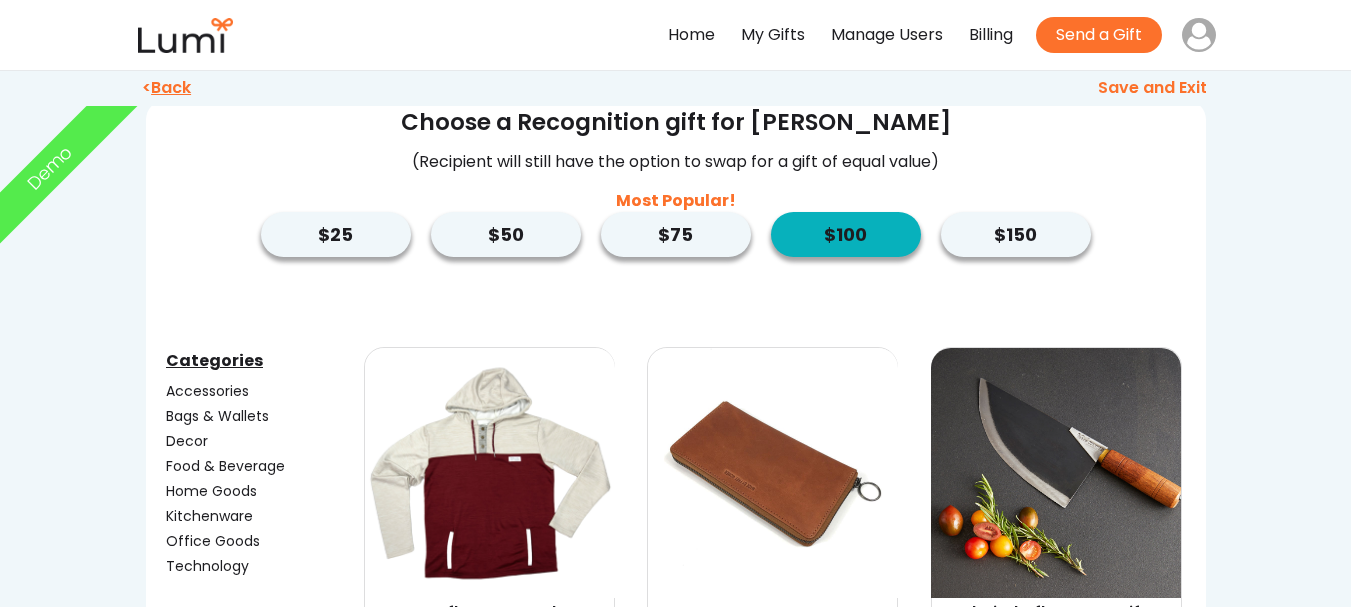 click on "$50" at bounding box center [506, 234] 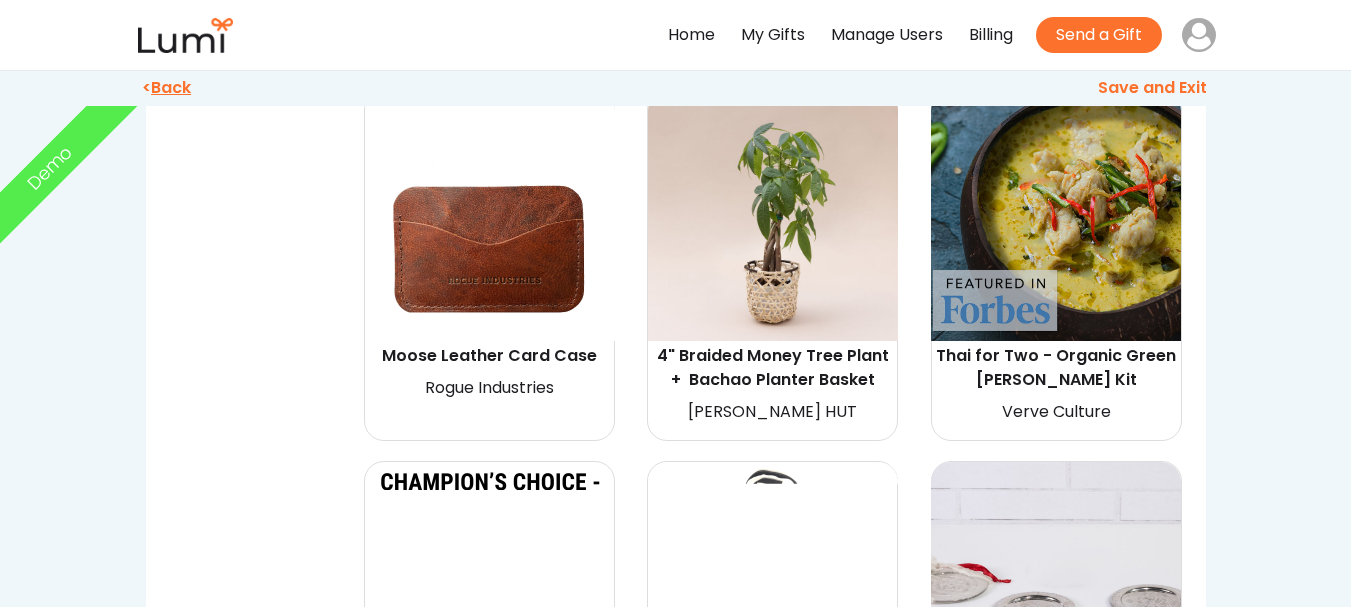 scroll, scrollTop: 30828, scrollLeft: 0, axis: vertical 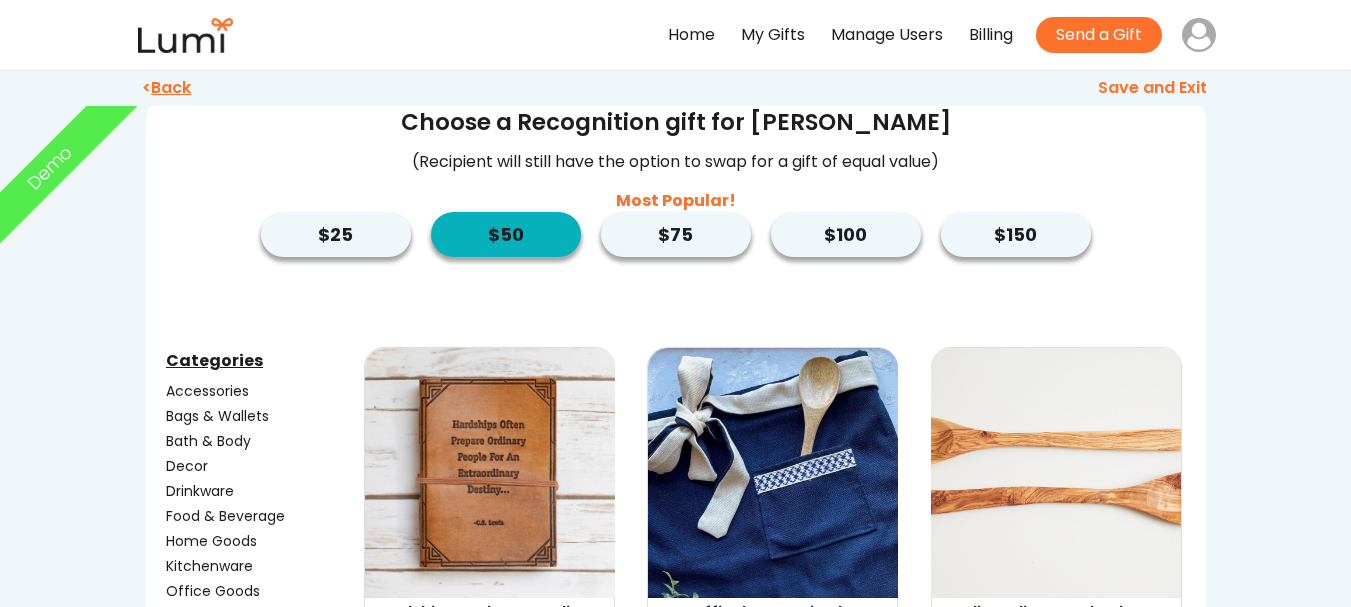 click on "Back" at bounding box center (171, 87) 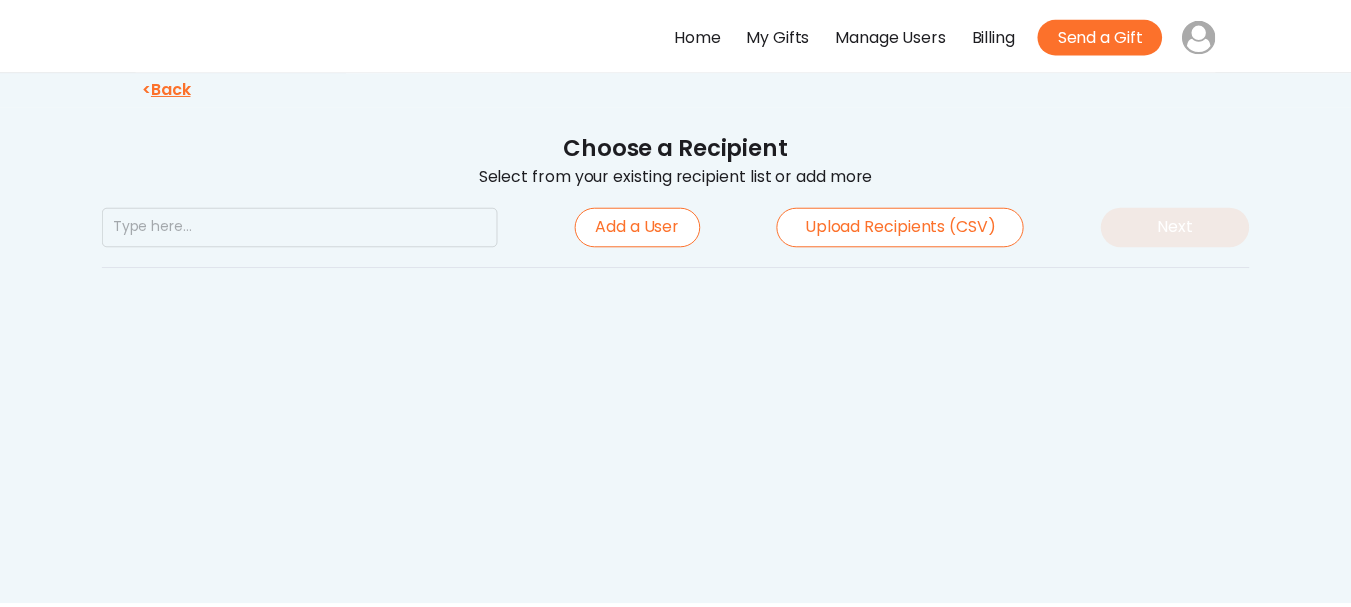 scroll, scrollTop: 0, scrollLeft: 0, axis: both 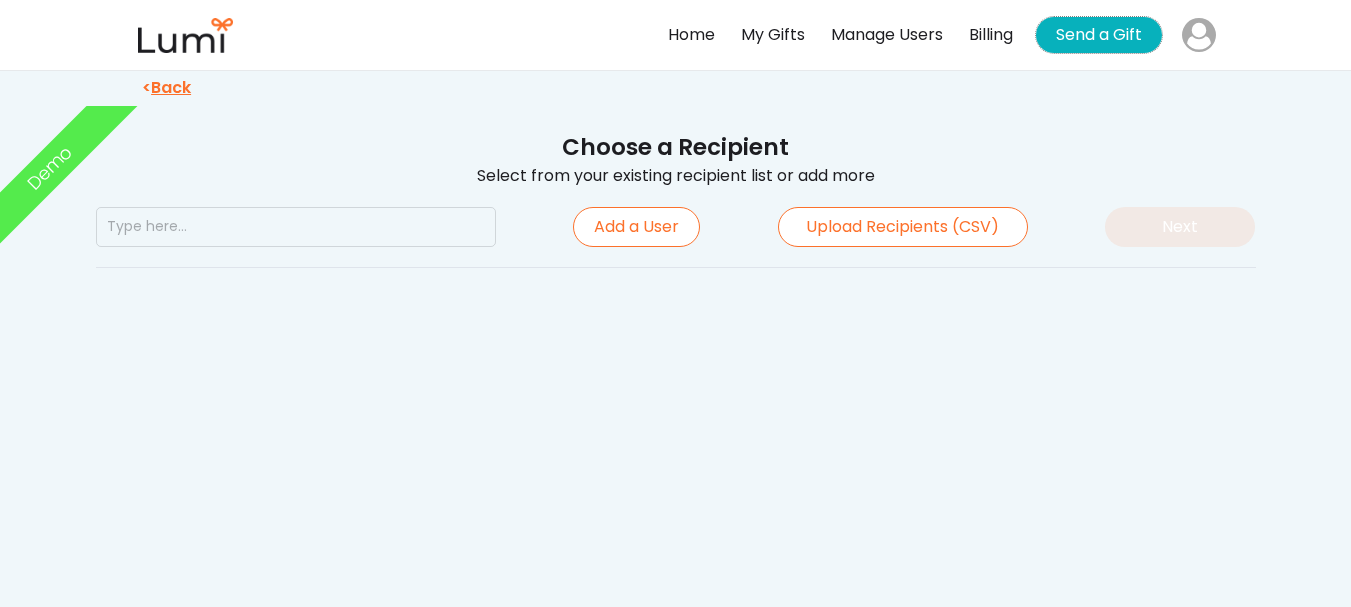 click on "Send a Gift" at bounding box center (1099, 35) 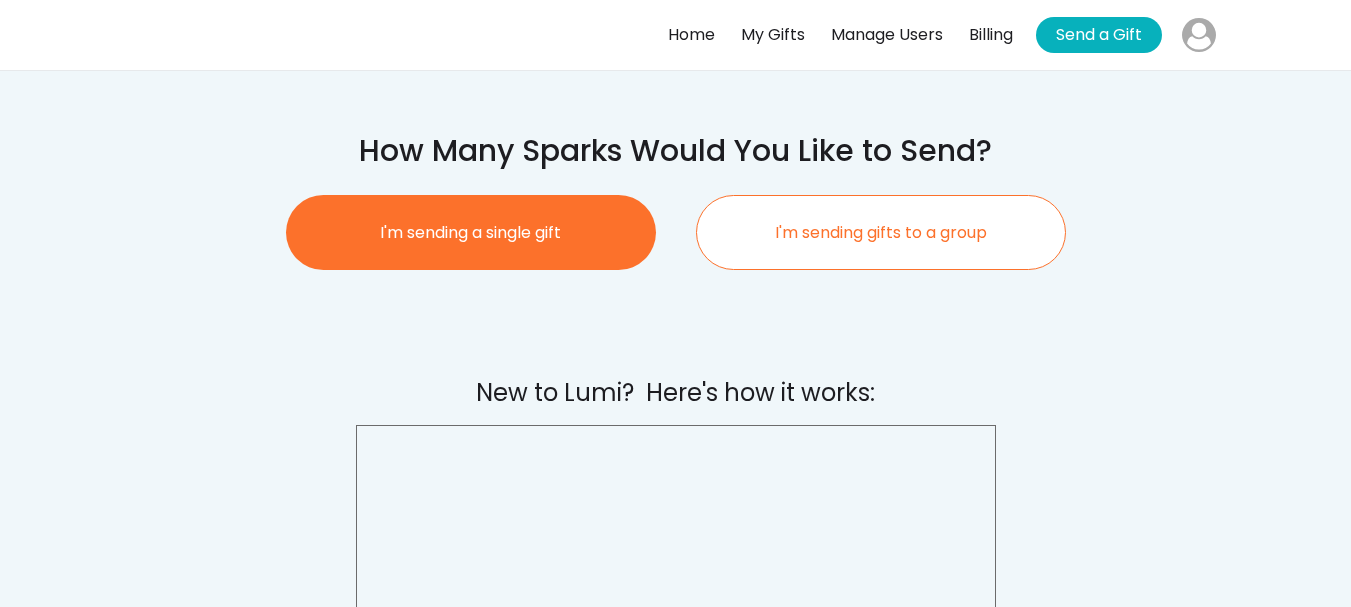 scroll, scrollTop: 0, scrollLeft: 0, axis: both 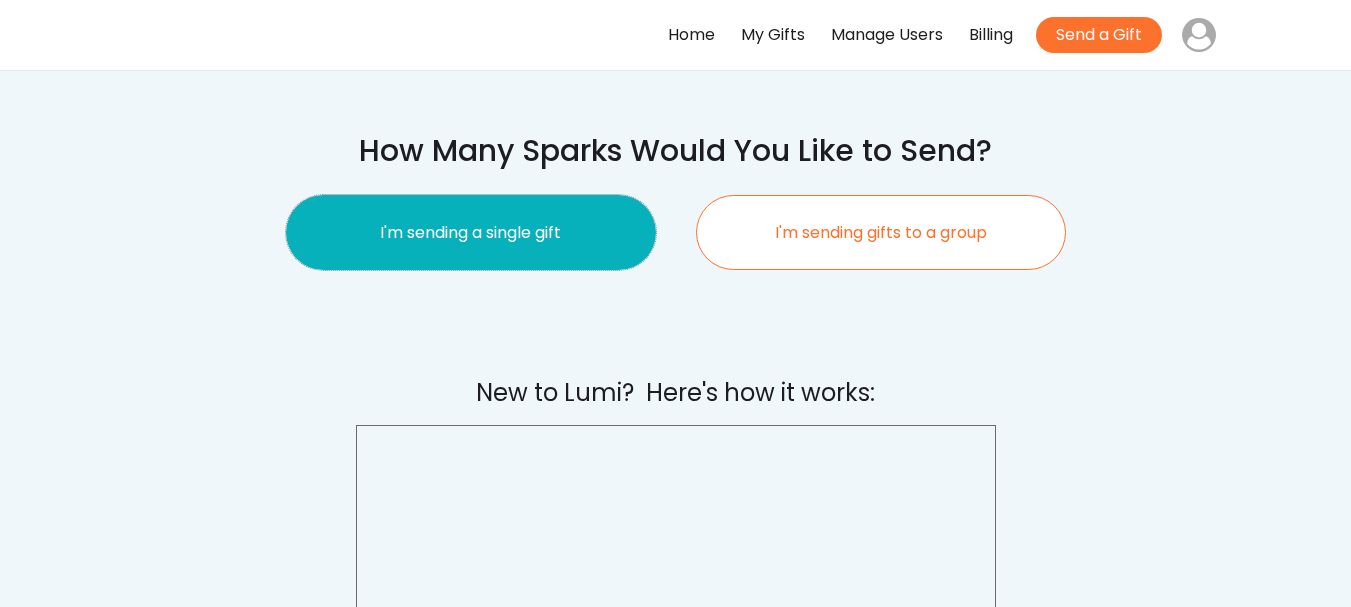 click on "I'm sending a single gift" at bounding box center [471, 232] 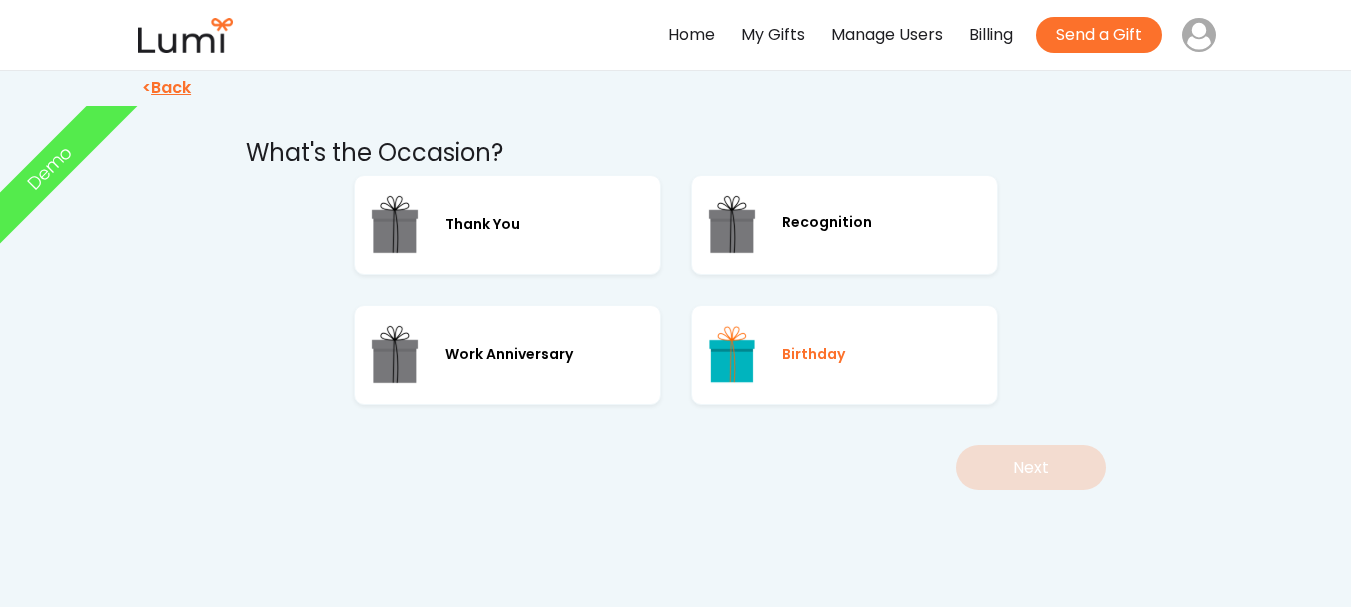 click on "Birthday" at bounding box center (813, 354) 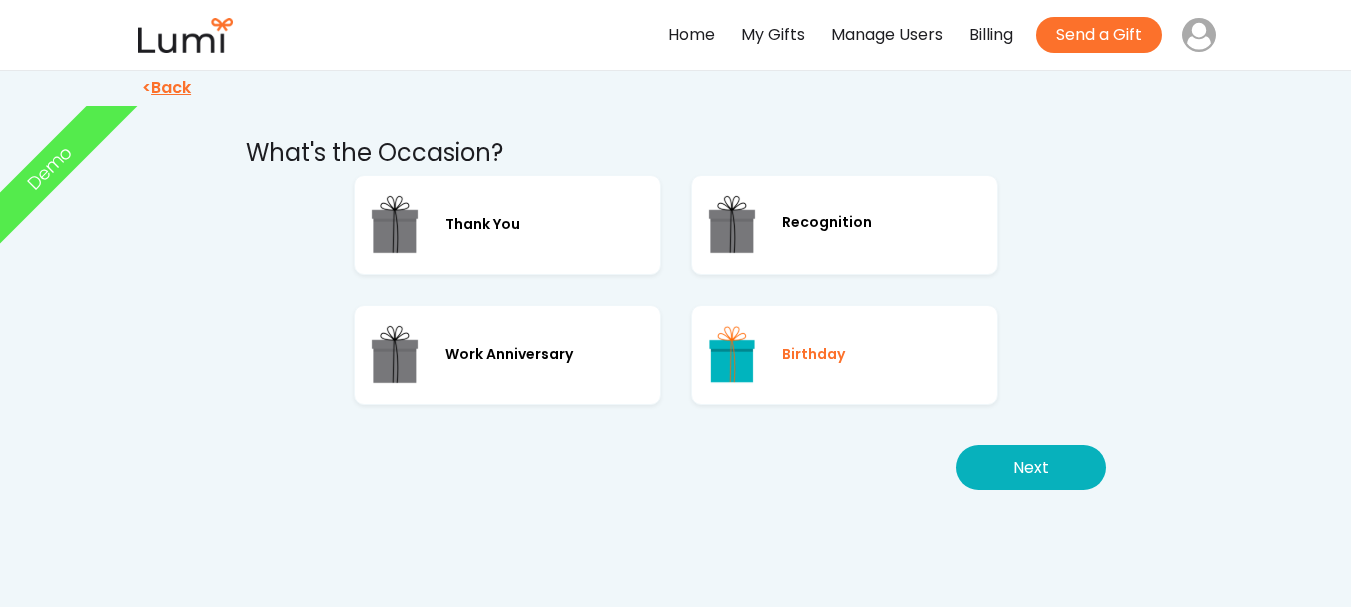 click on "Next" at bounding box center (1031, 467) 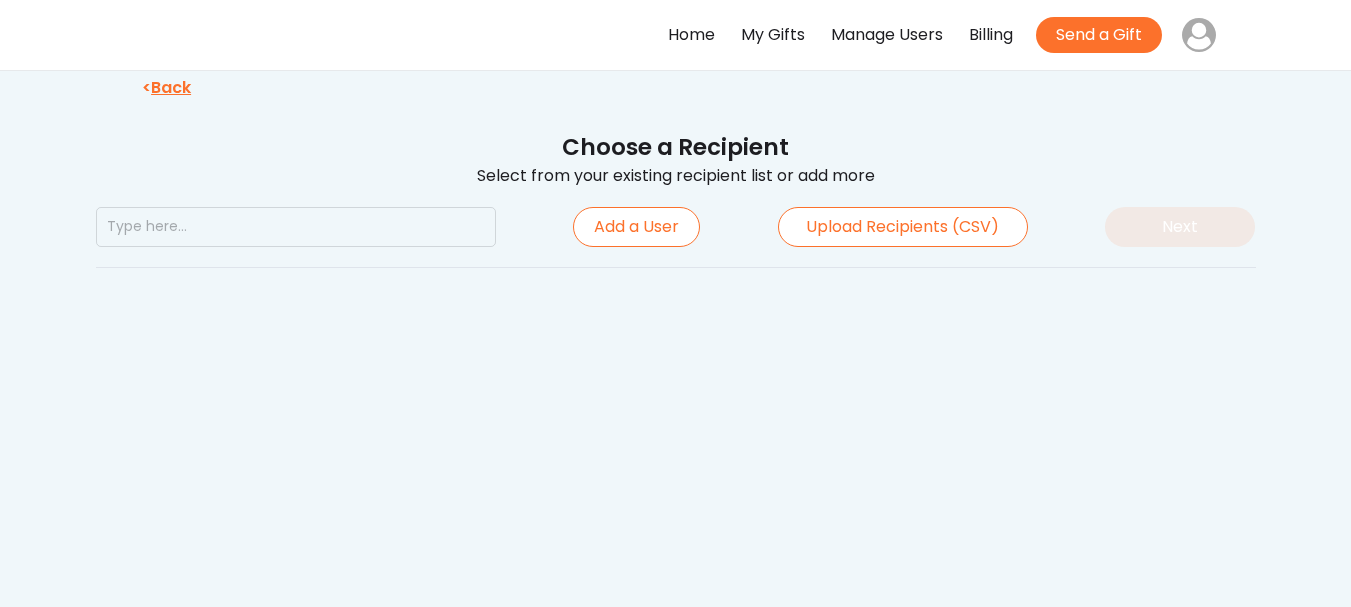 scroll, scrollTop: 0, scrollLeft: 0, axis: both 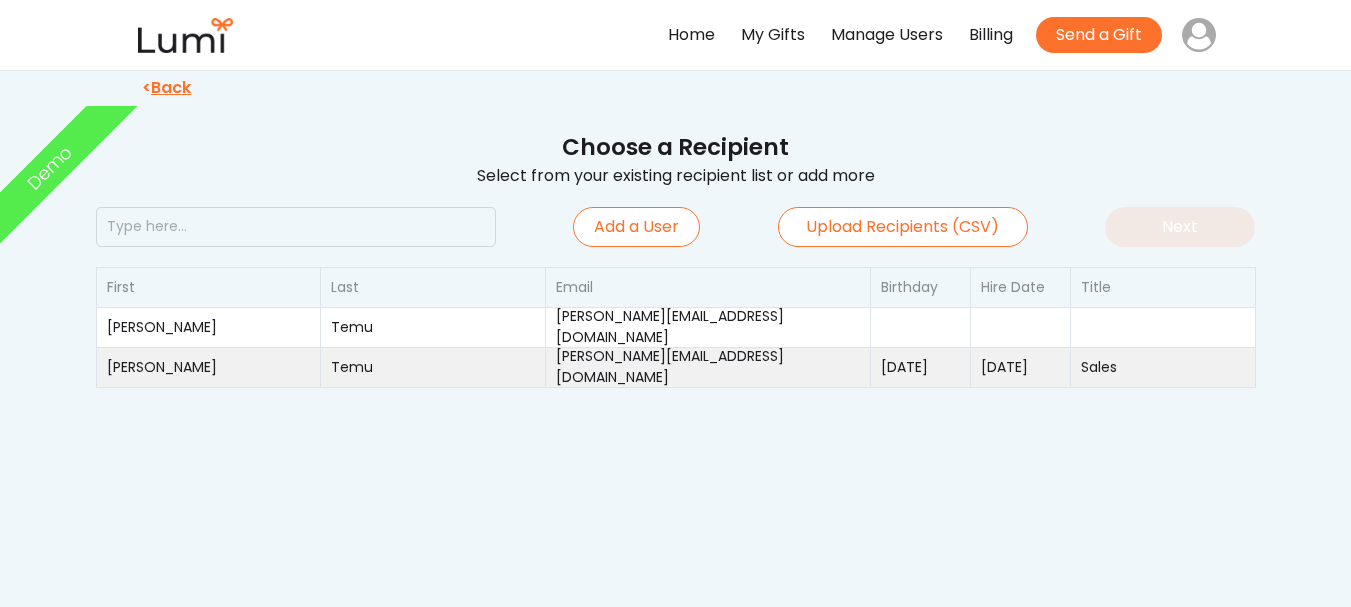 click on "jackson+955@givelumi.com" at bounding box center [708, 367] 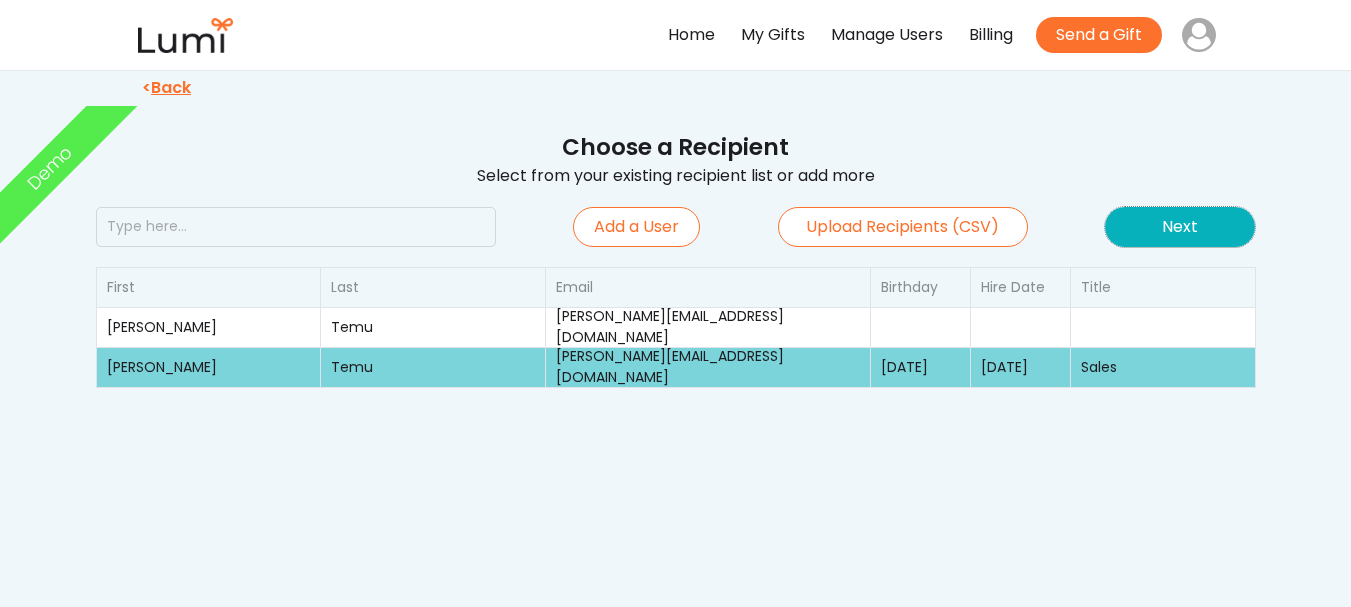 click on "Next" at bounding box center [1180, 227] 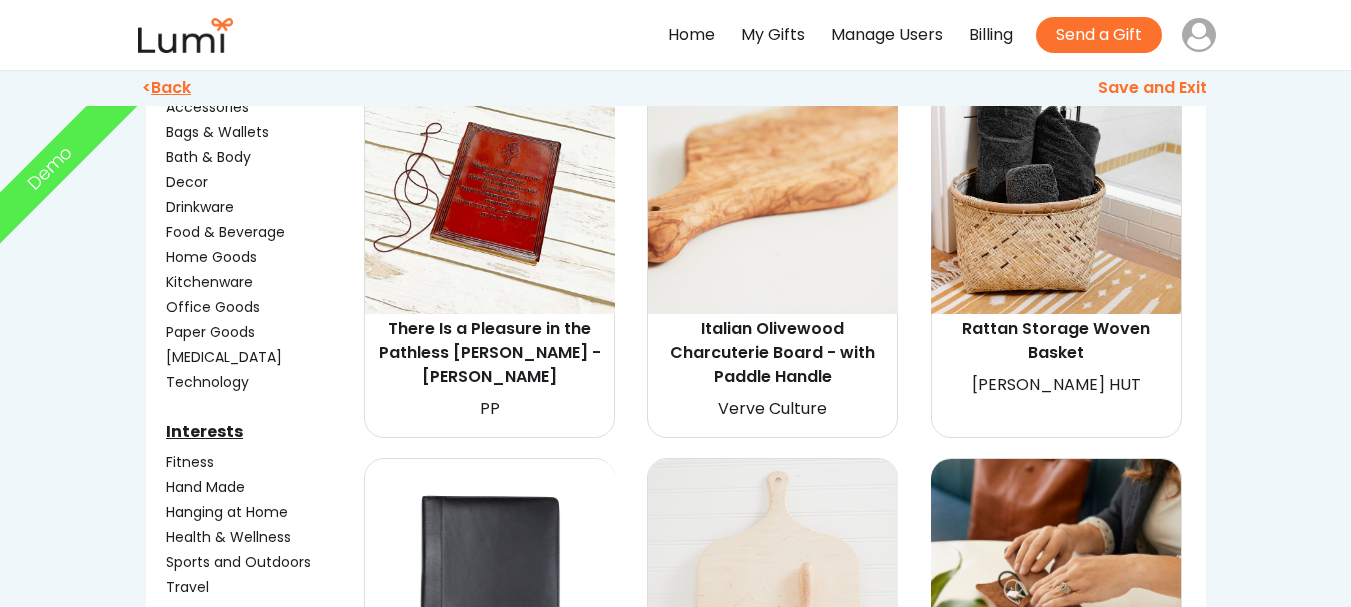 scroll, scrollTop: 0, scrollLeft: 0, axis: both 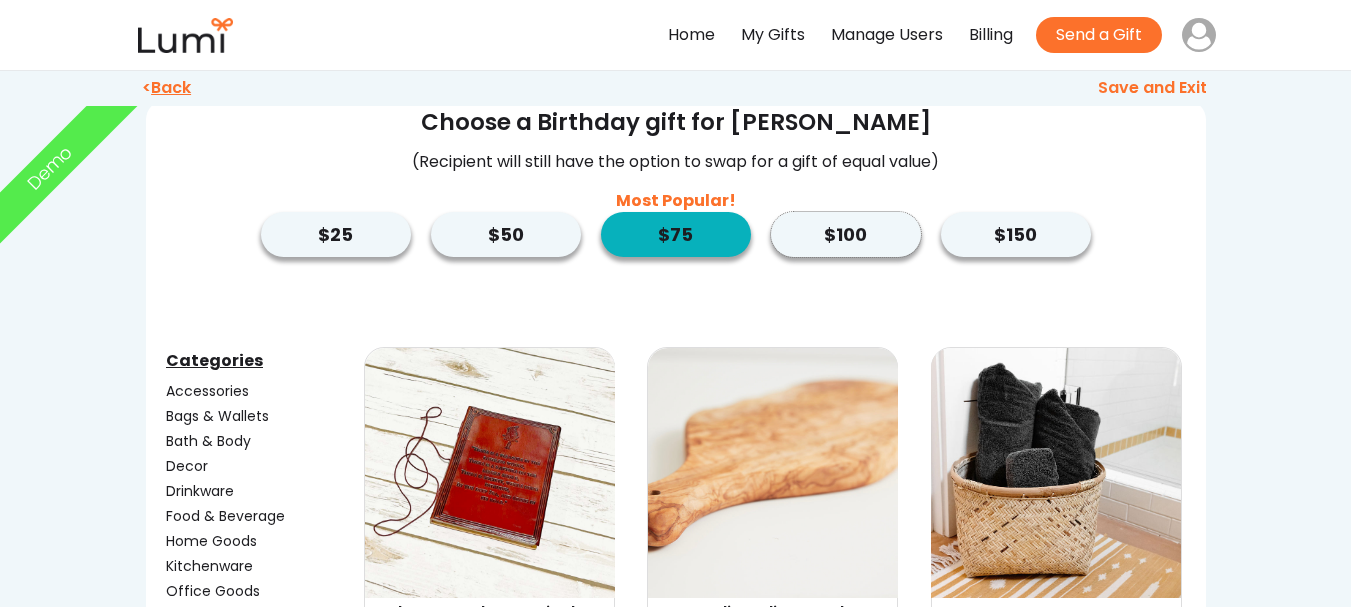 click on "$100" at bounding box center [846, 234] 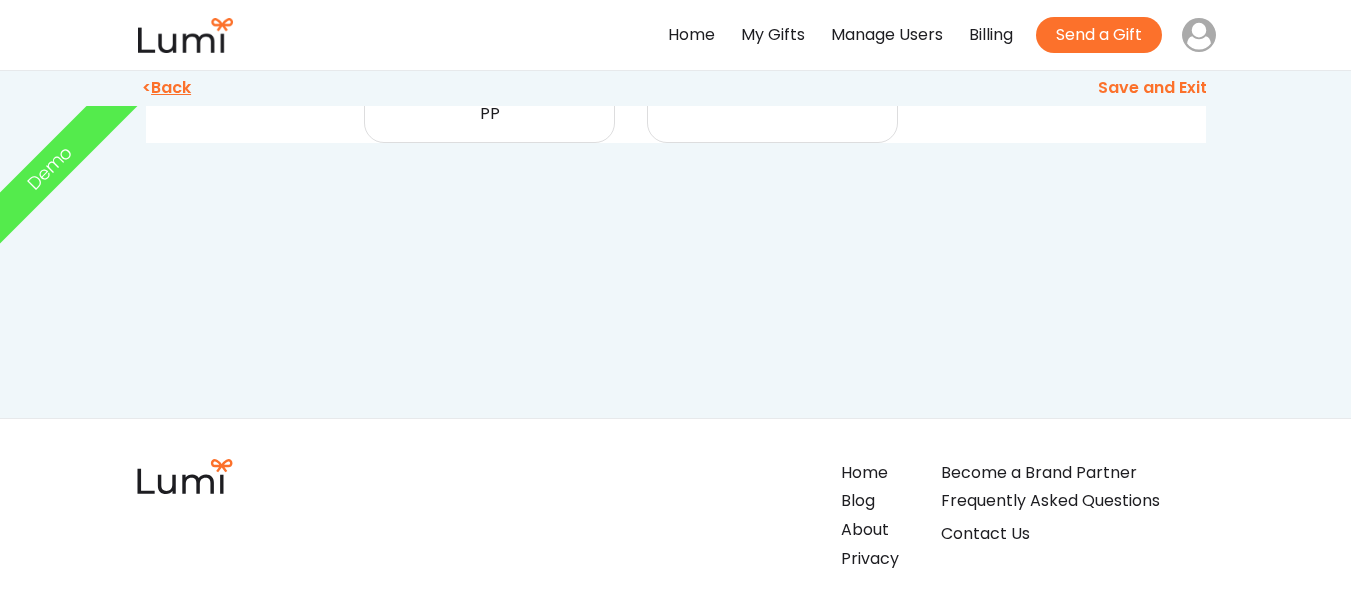 scroll, scrollTop: 8900, scrollLeft: 0, axis: vertical 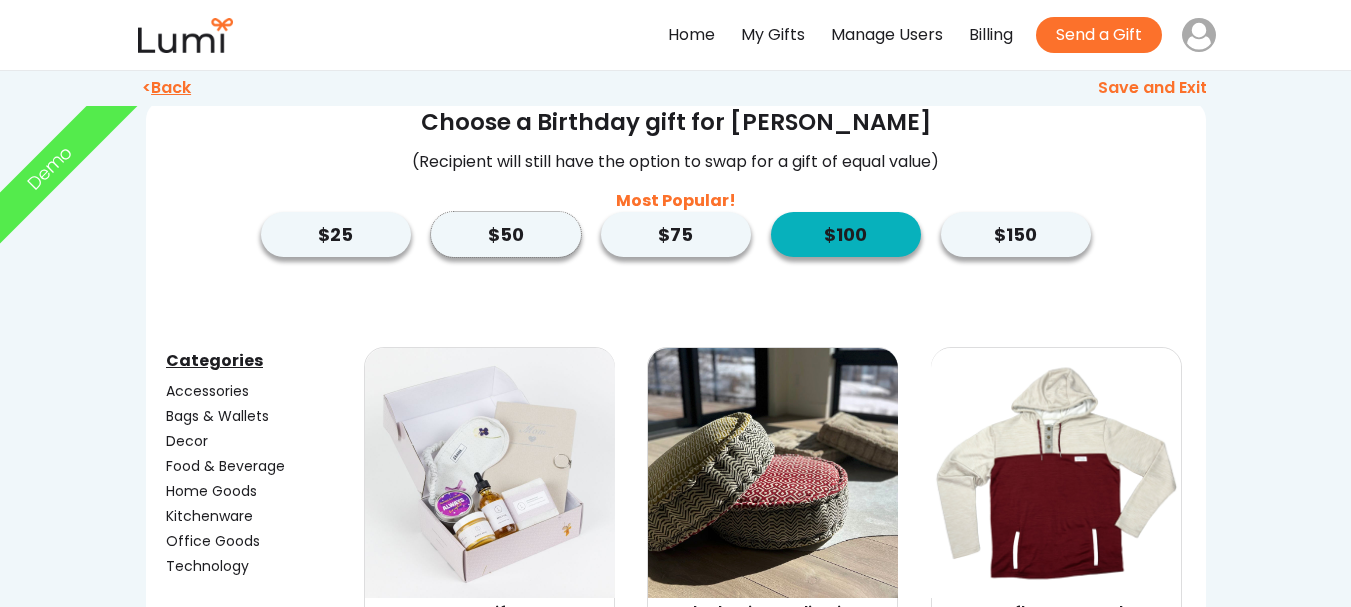 click on "$50" at bounding box center [506, 234] 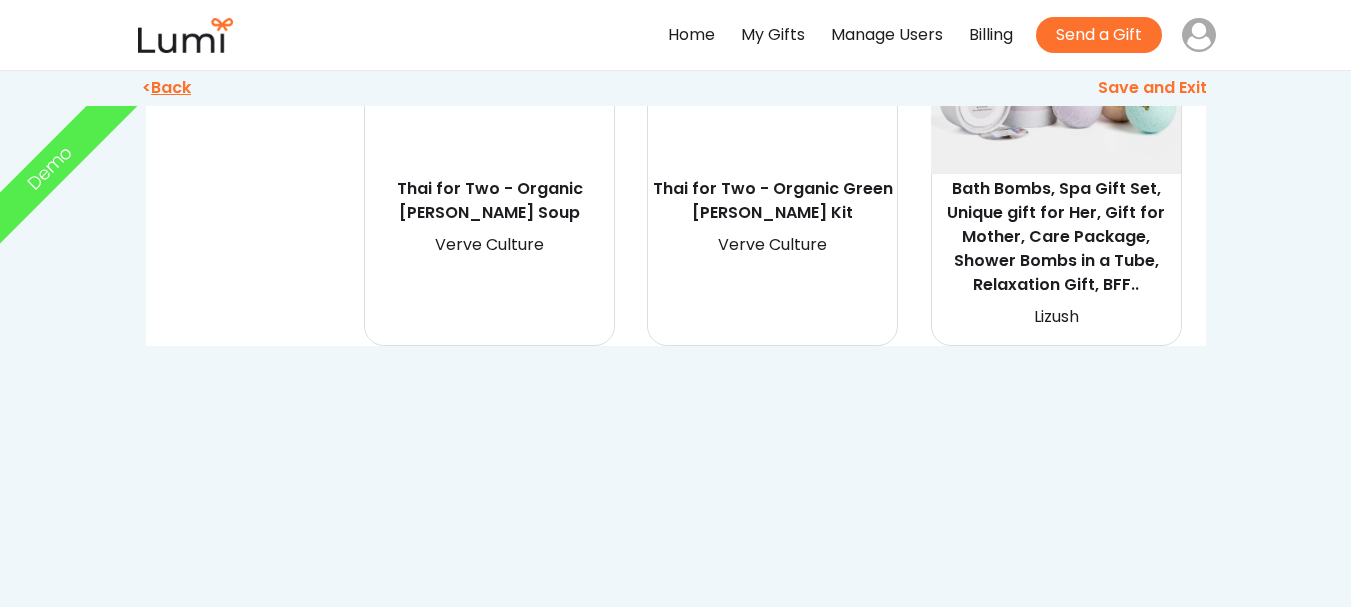 scroll, scrollTop: 32652, scrollLeft: 0, axis: vertical 